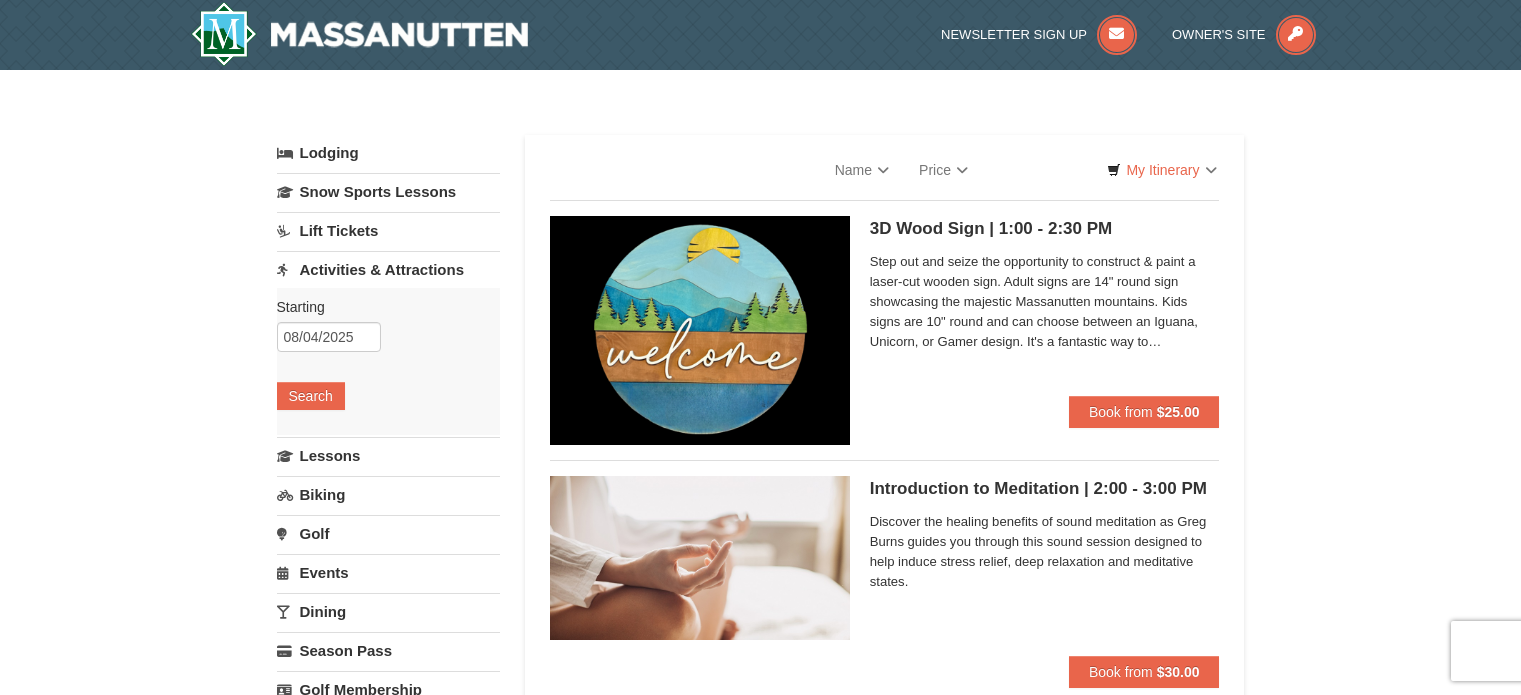 scroll, scrollTop: 0, scrollLeft: 0, axis: both 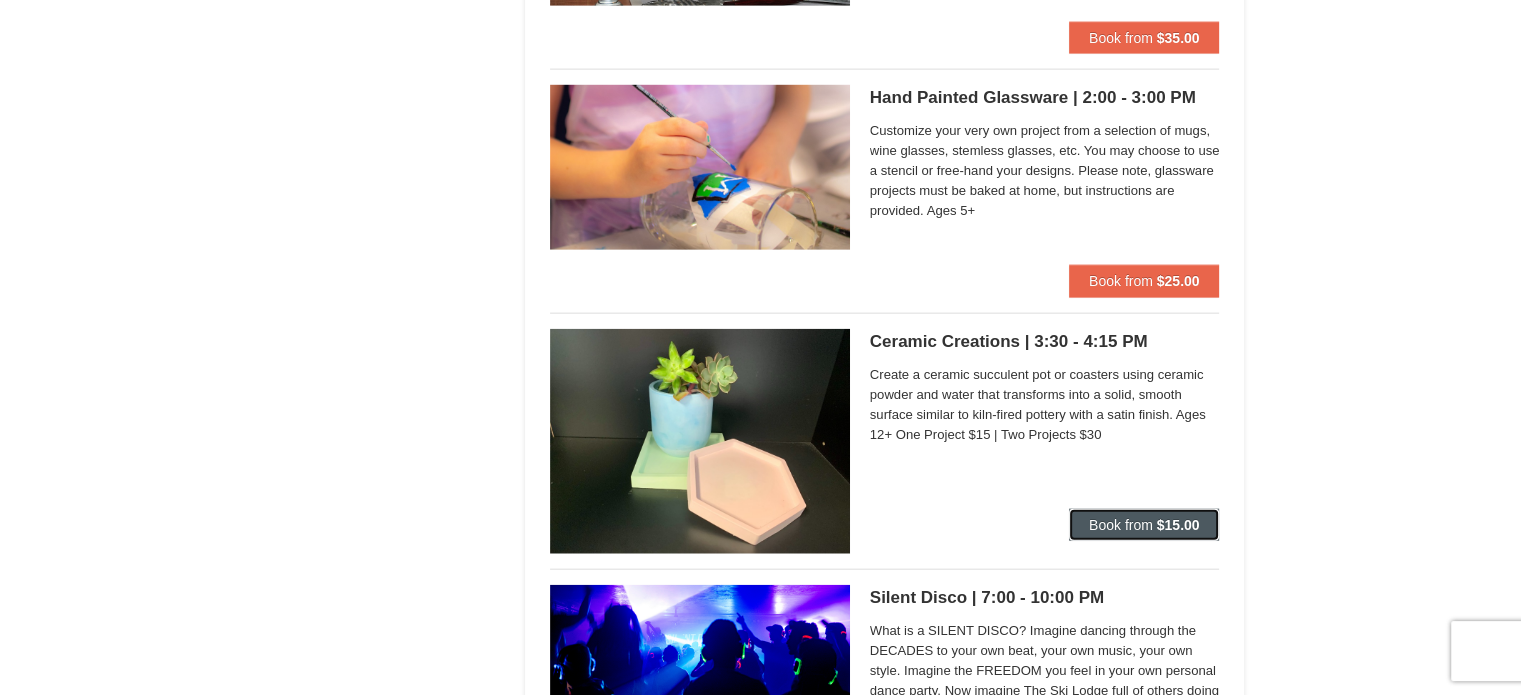 click on "Book from" at bounding box center (1121, 525) 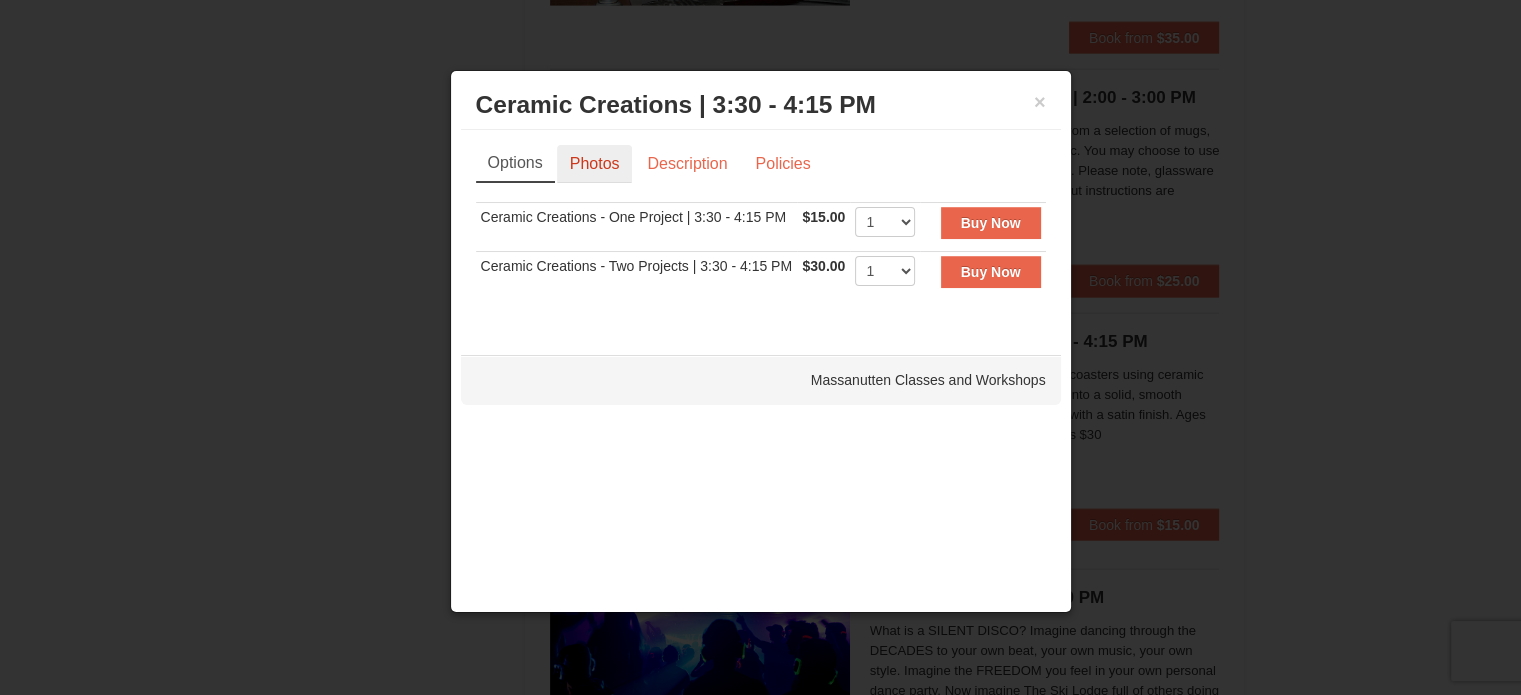 click on "Photos" at bounding box center (595, 164) 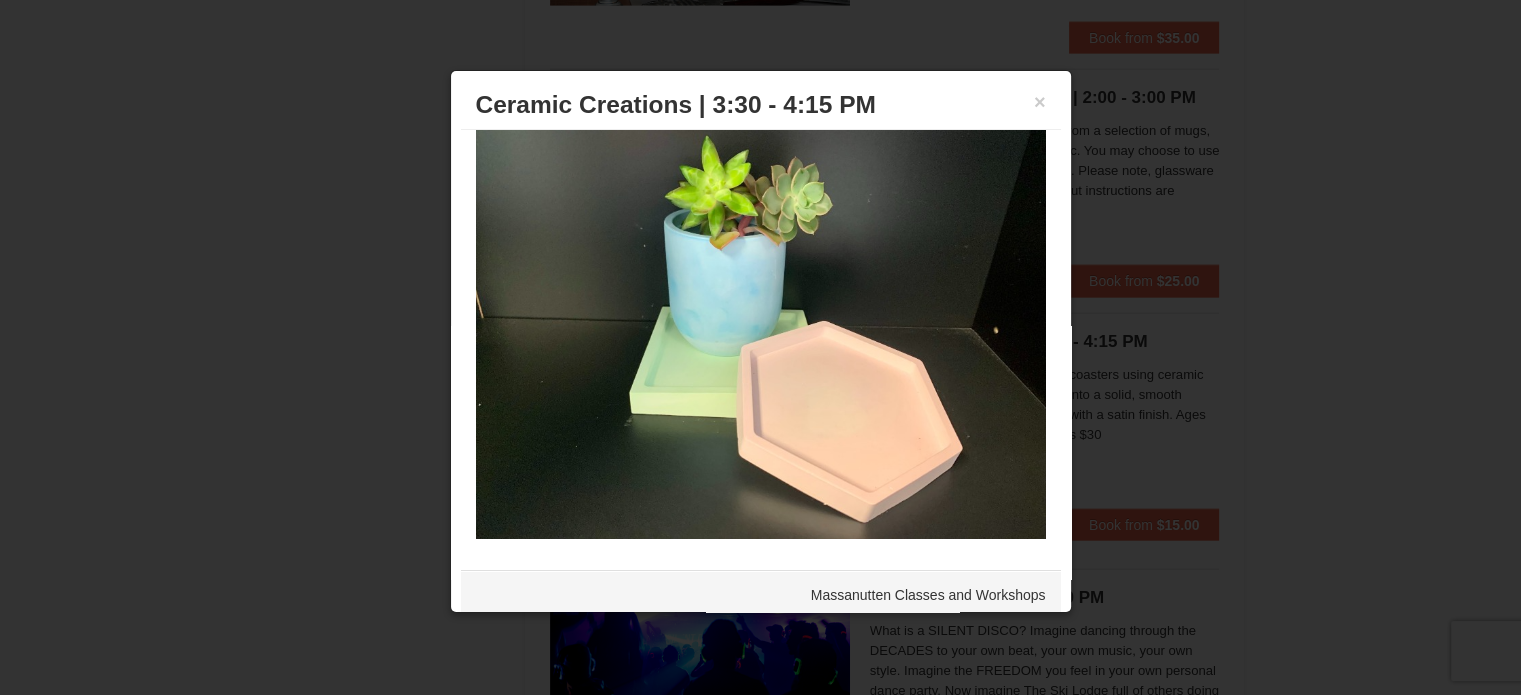 scroll, scrollTop: 0, scrollLeft: 0, axis: both 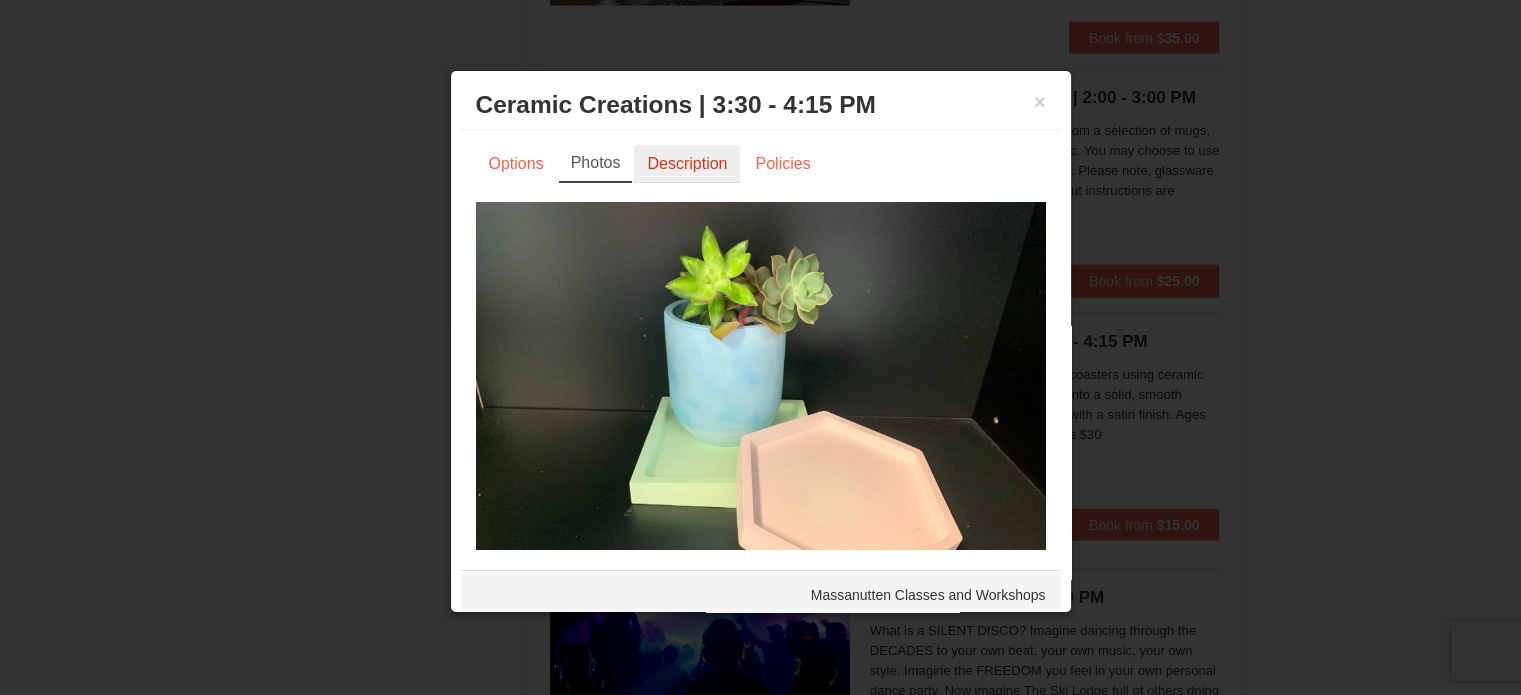 click on "Description" at bounding box center (687, 164) 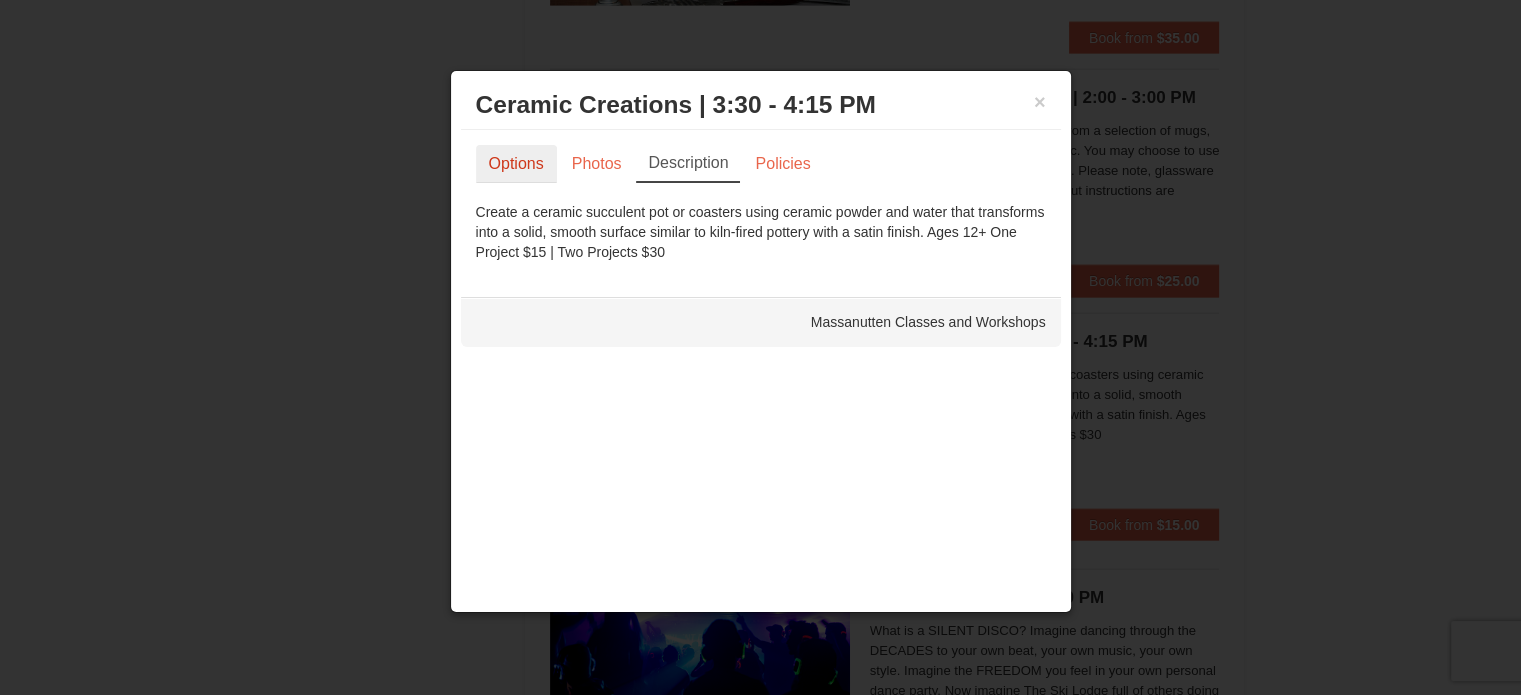 click on "Options" at bounding box center [516, 164] 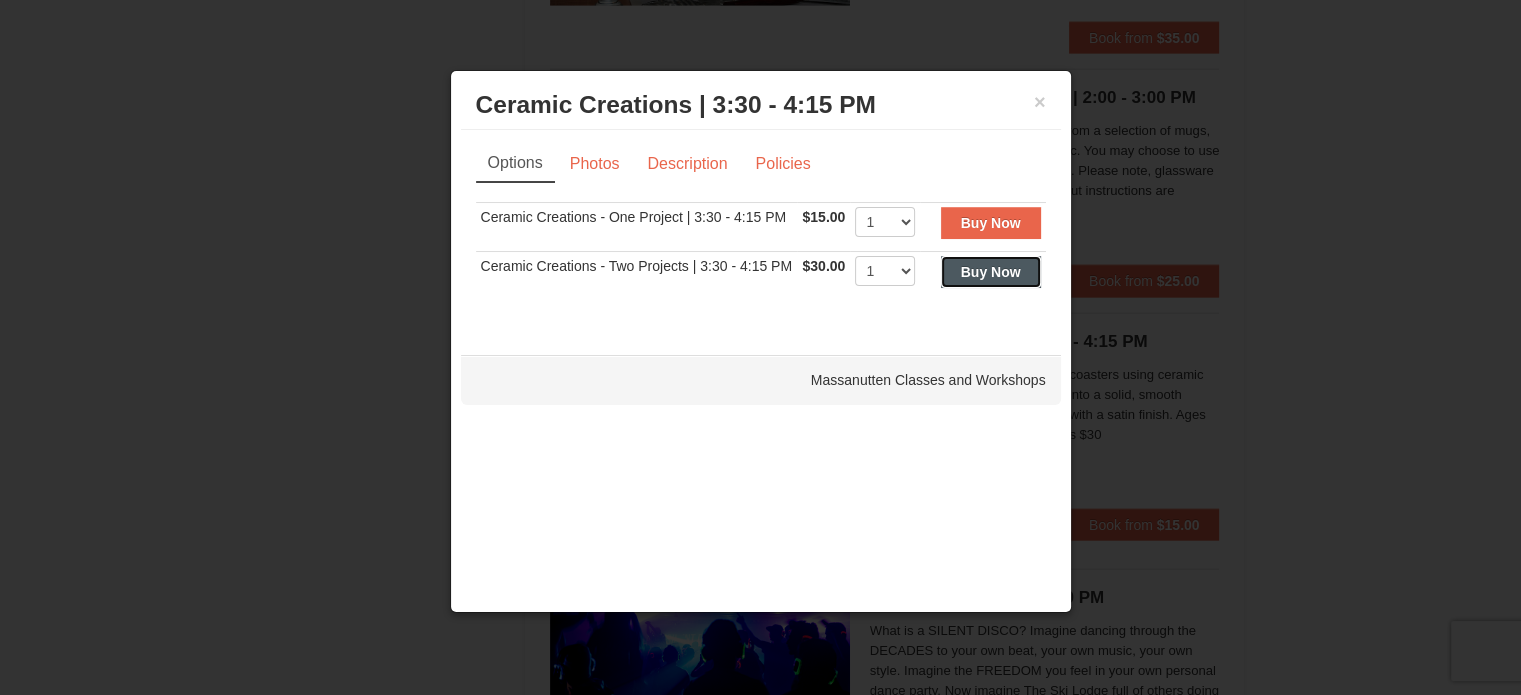 click on "Buy Now" at bounding box center (991, 272) 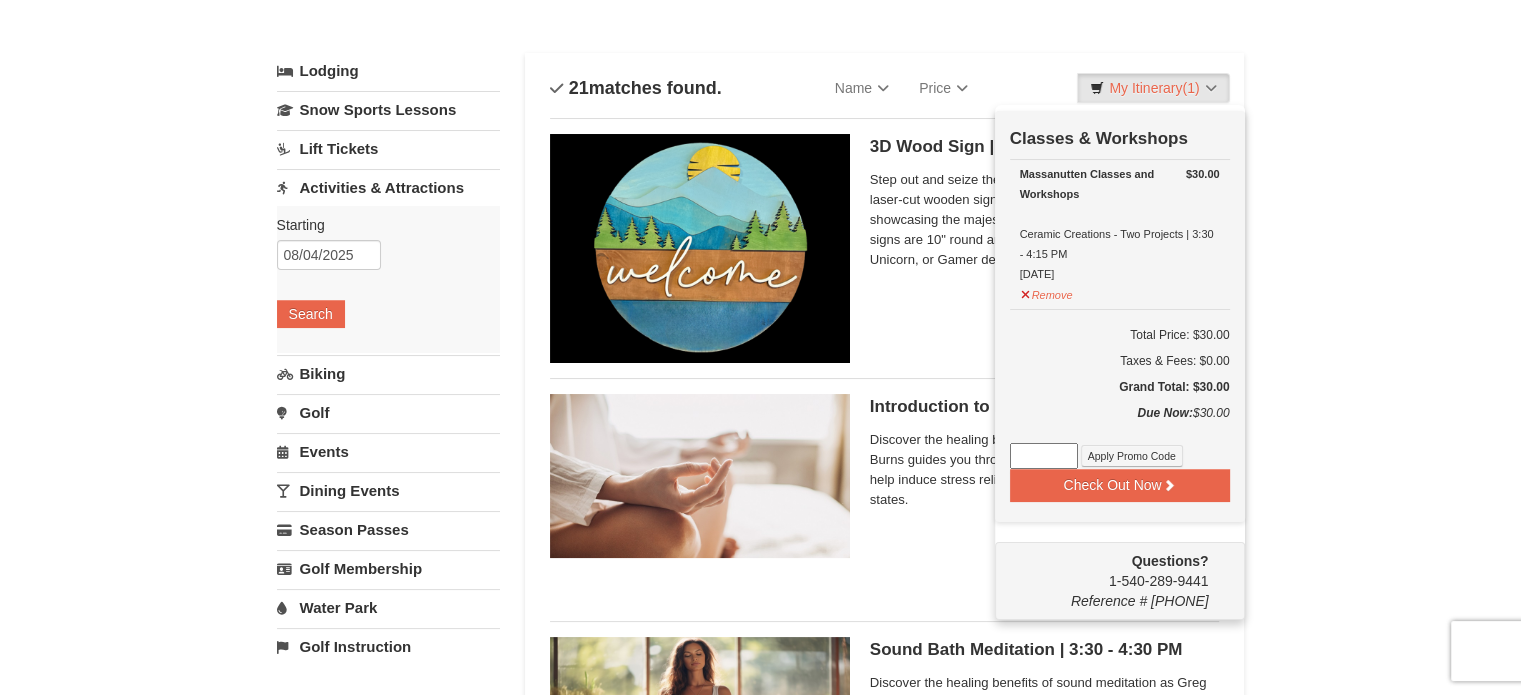 scroll, scrollTop: 81, scrollLeft: 0, axis: vertical 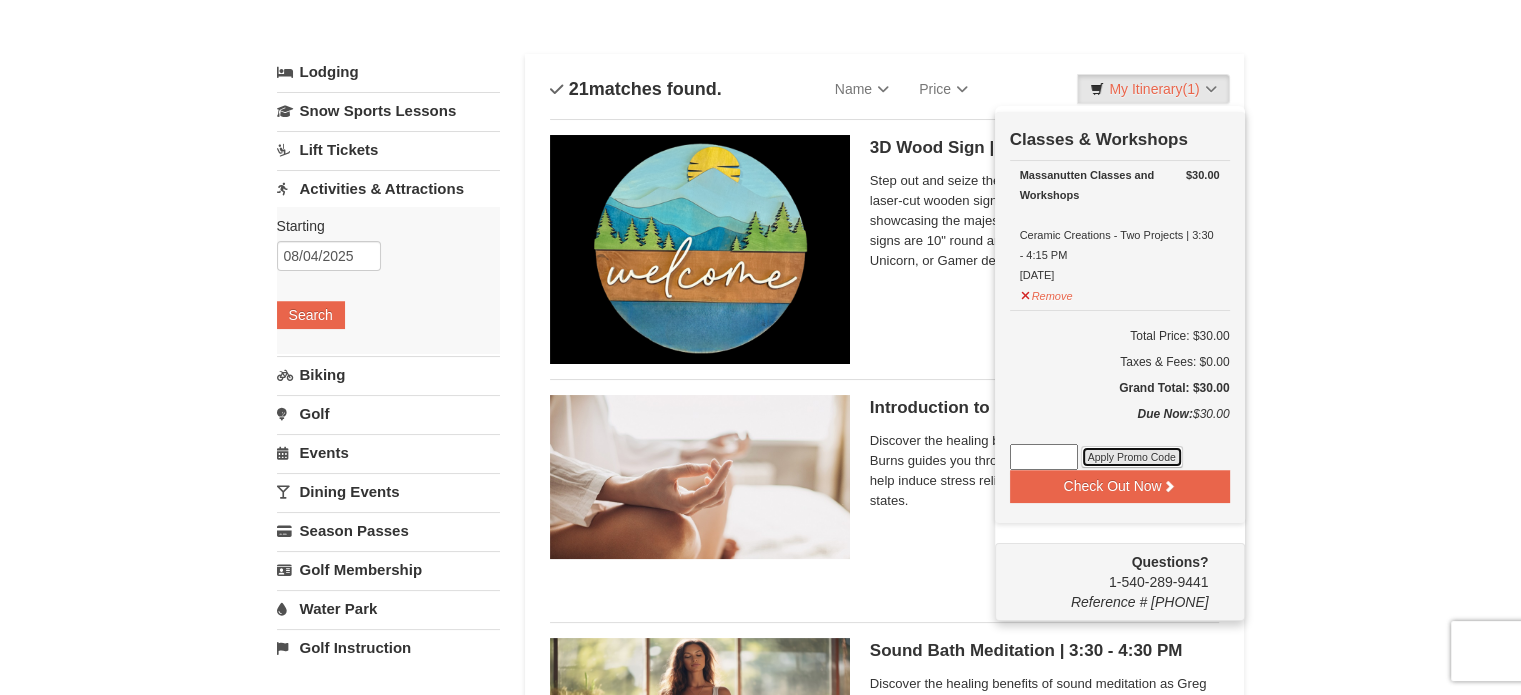 click on "Apply Promo Code" at bounding box center [1132, 457] 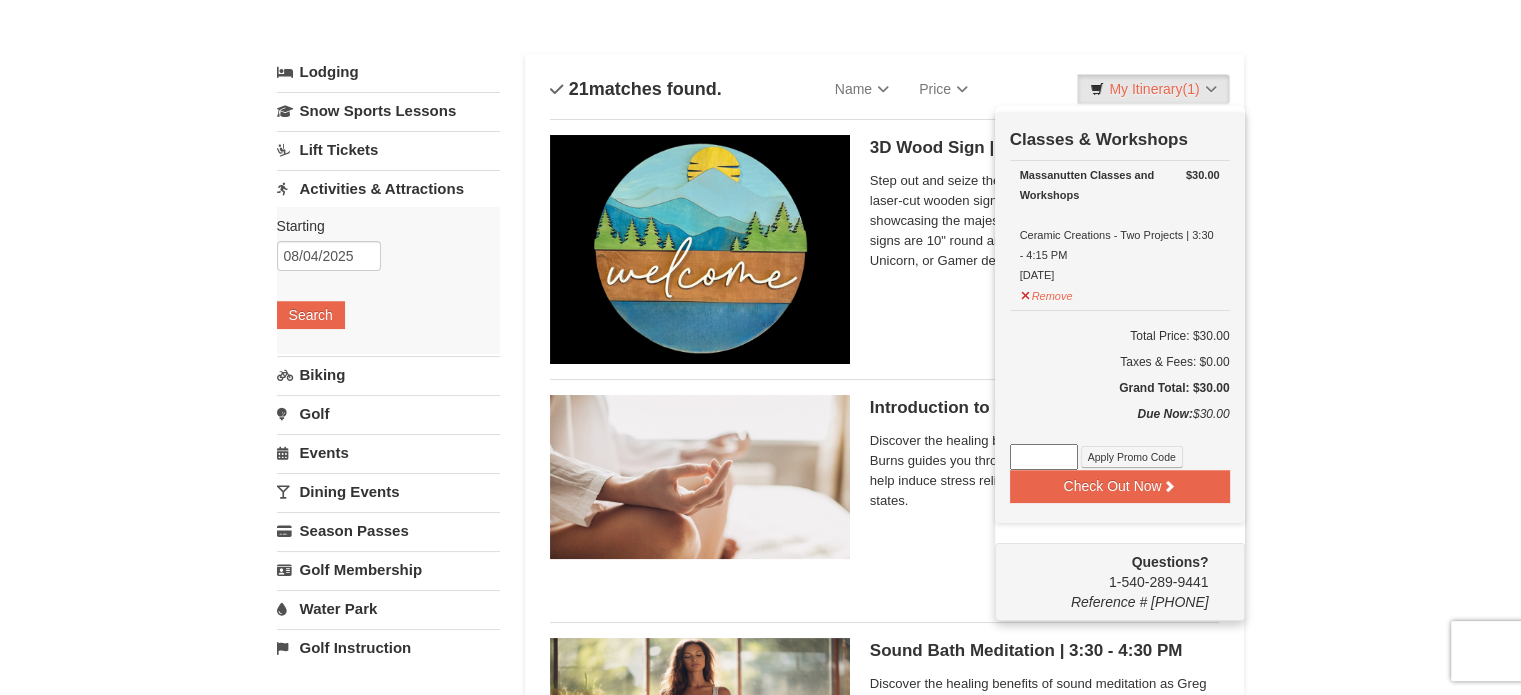 click at bounding box center [1044, 457] 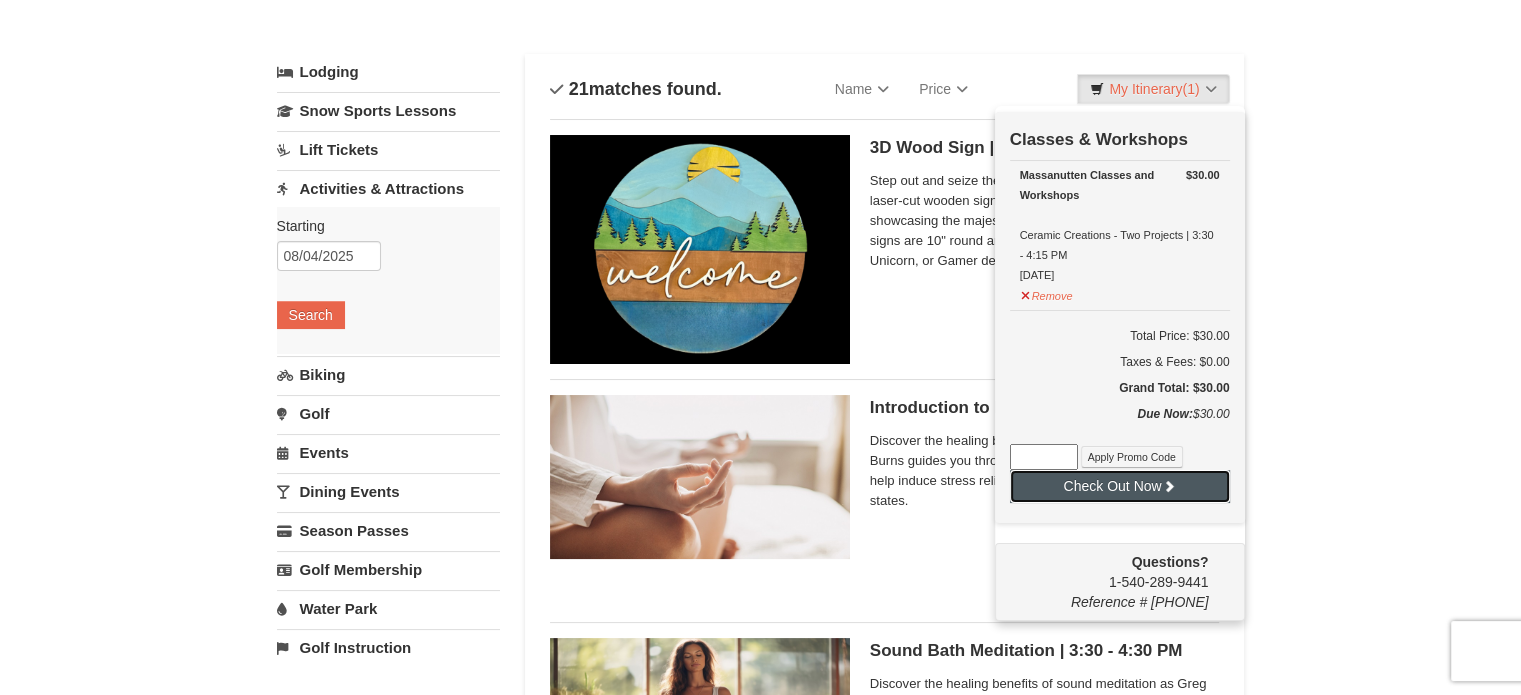 click on "Check Out Now" at bounding box center [1120, 486] 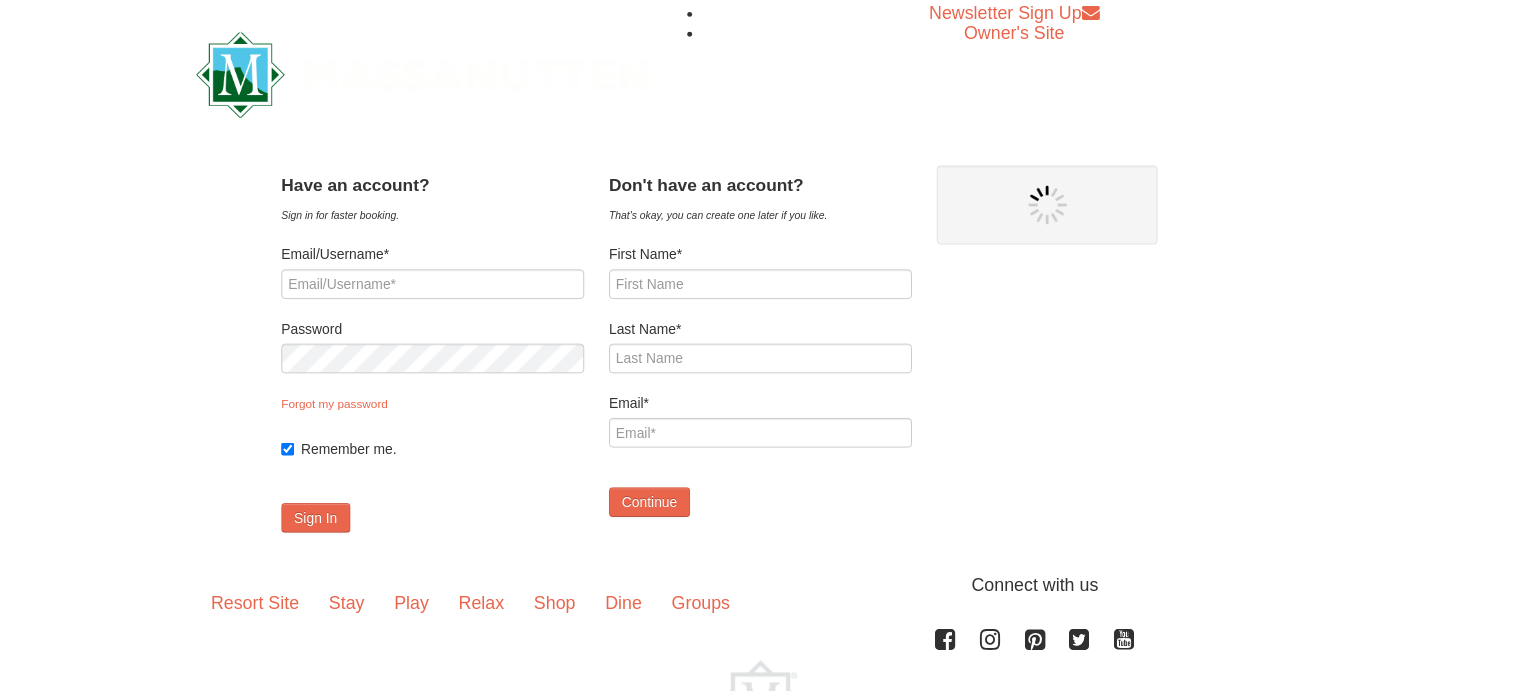 scroll, scrollTop: 0, scrollLeft: 0, axis: both 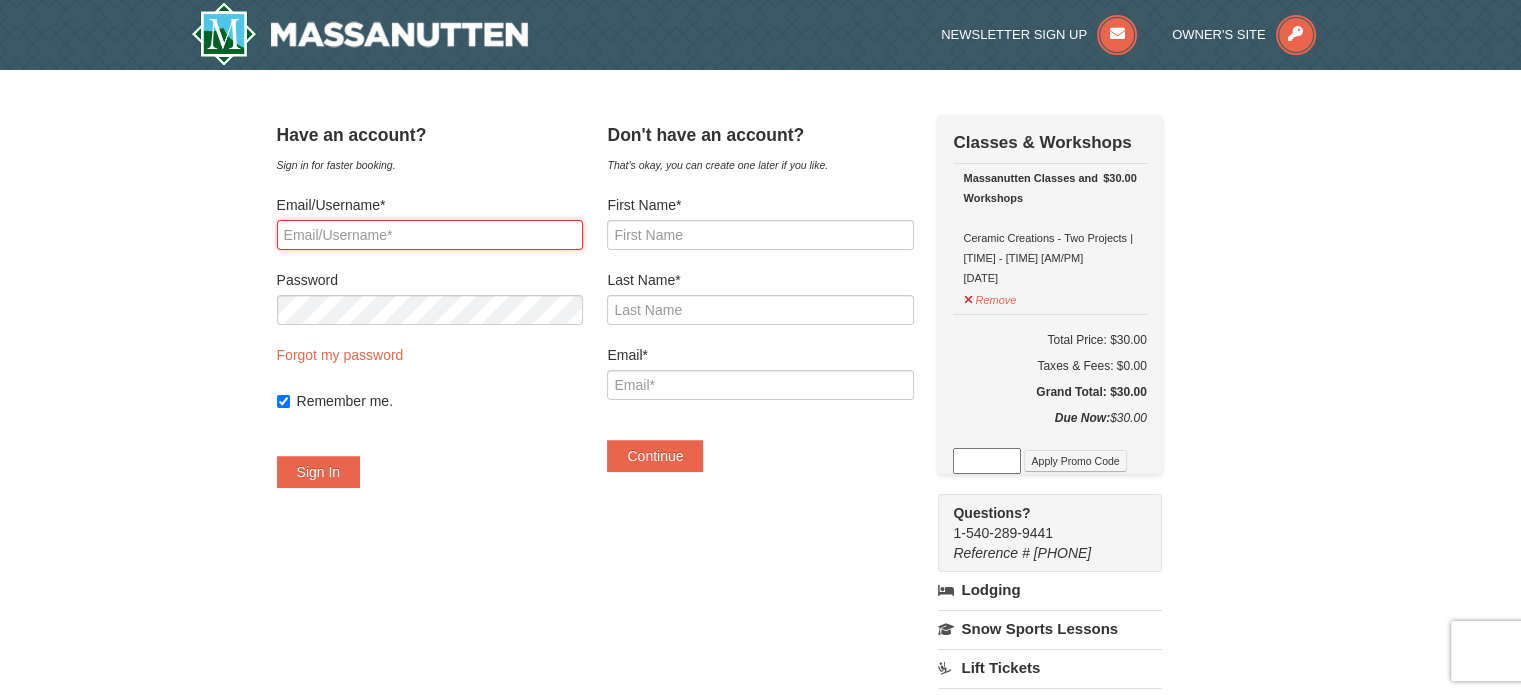 click on "Email/Username*" at bounding box center [430, 235] 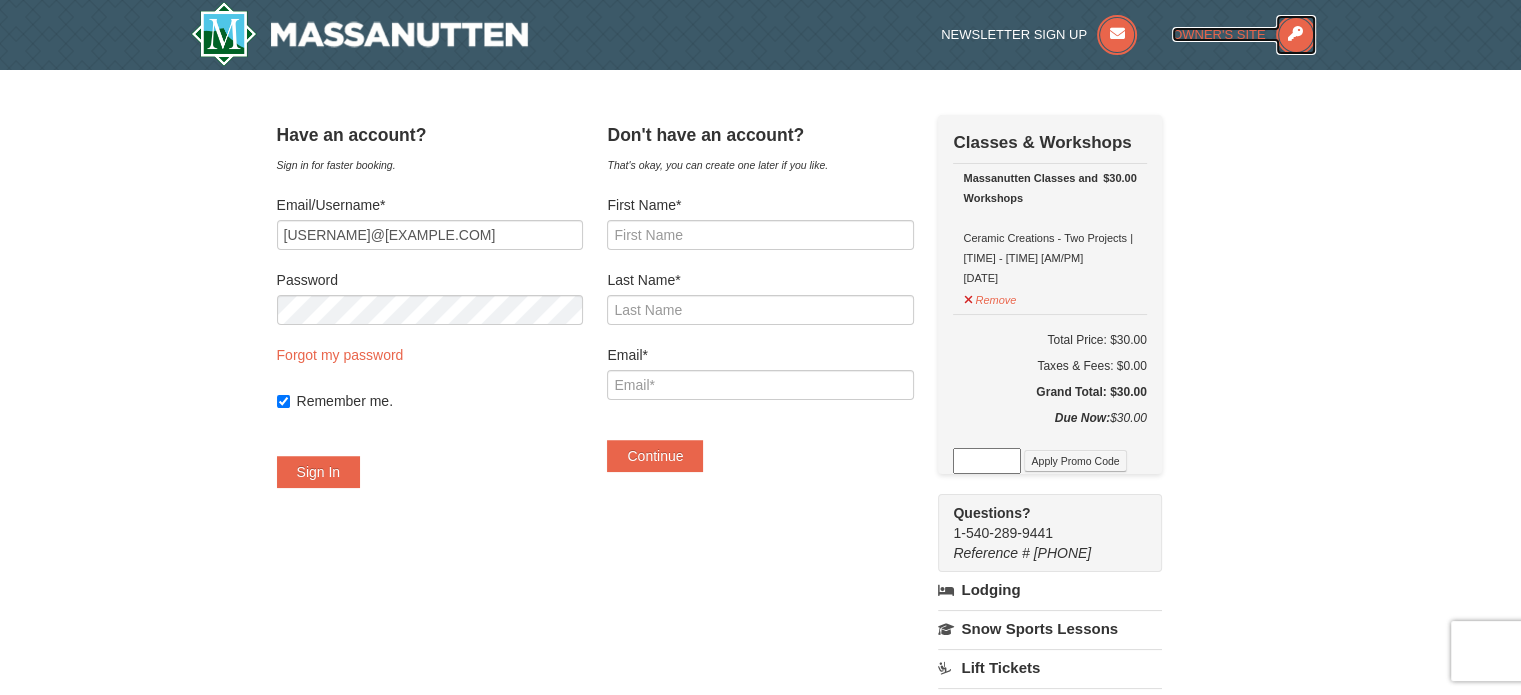 click on "Owner's Site" at bounding box center (1219, 34) 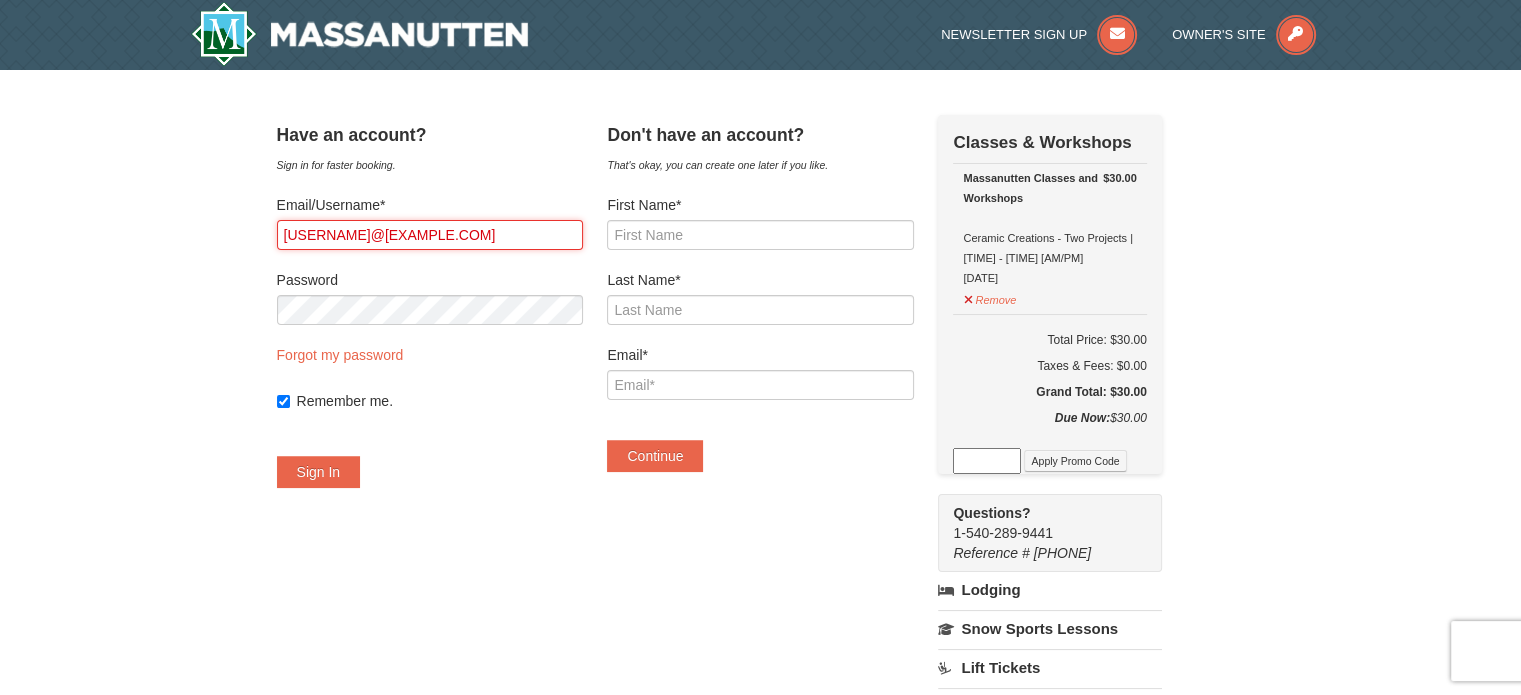 click on "mtflerlage@gmail.com" at bounding box center [430, 235] 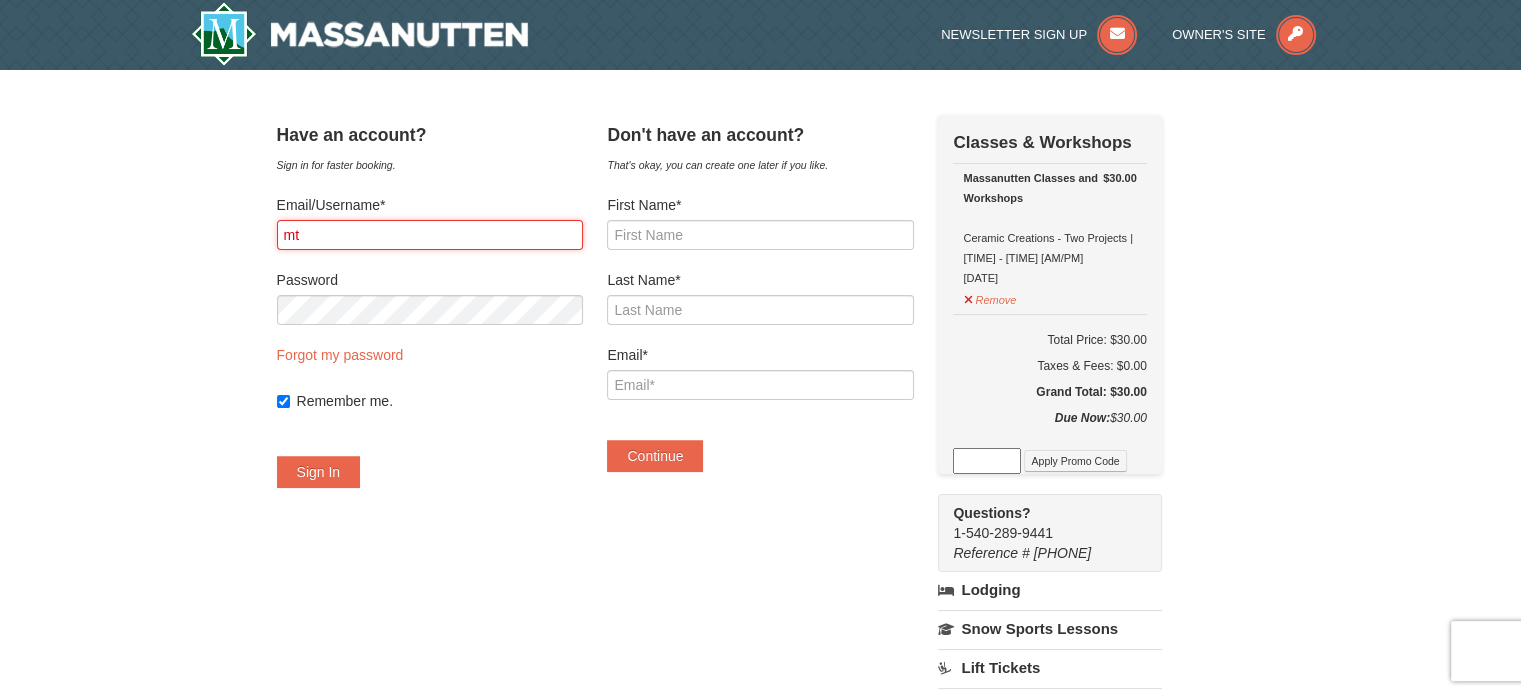 type on "m" 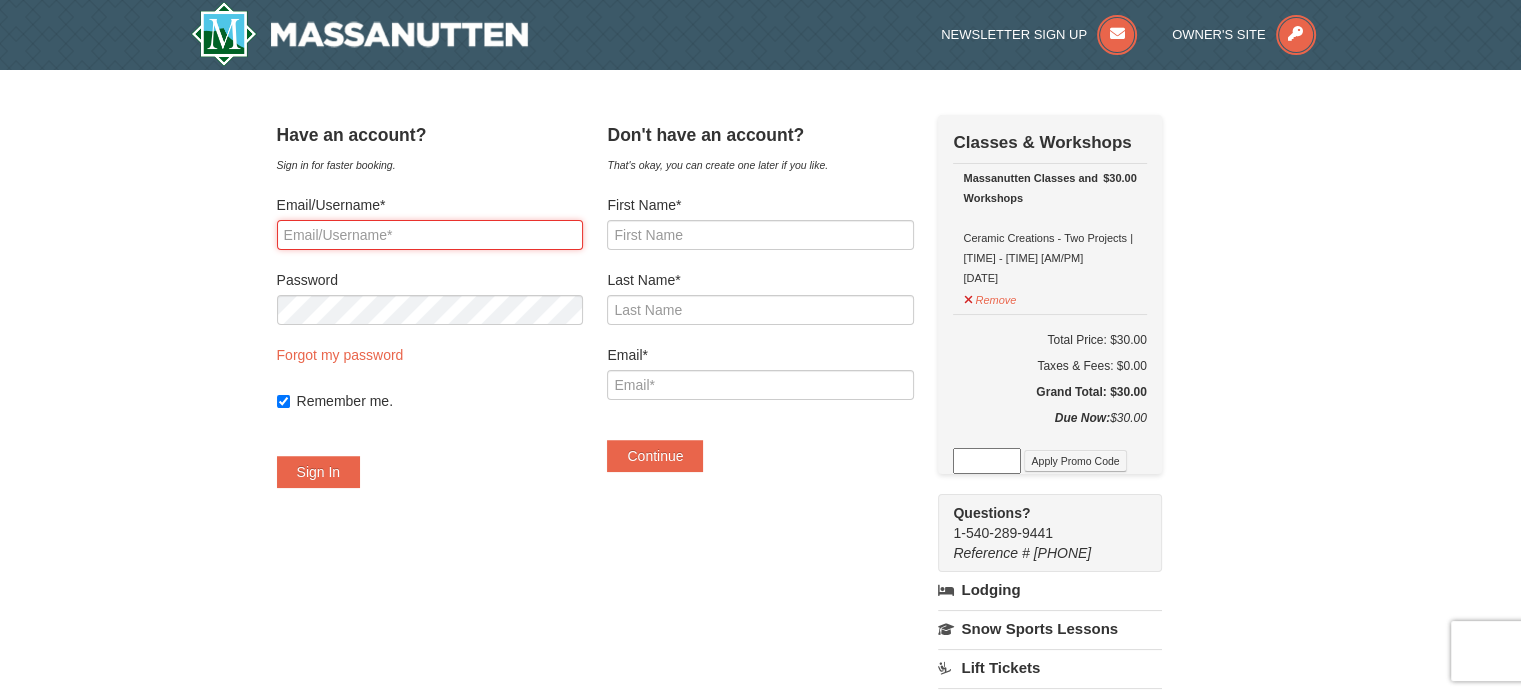 type 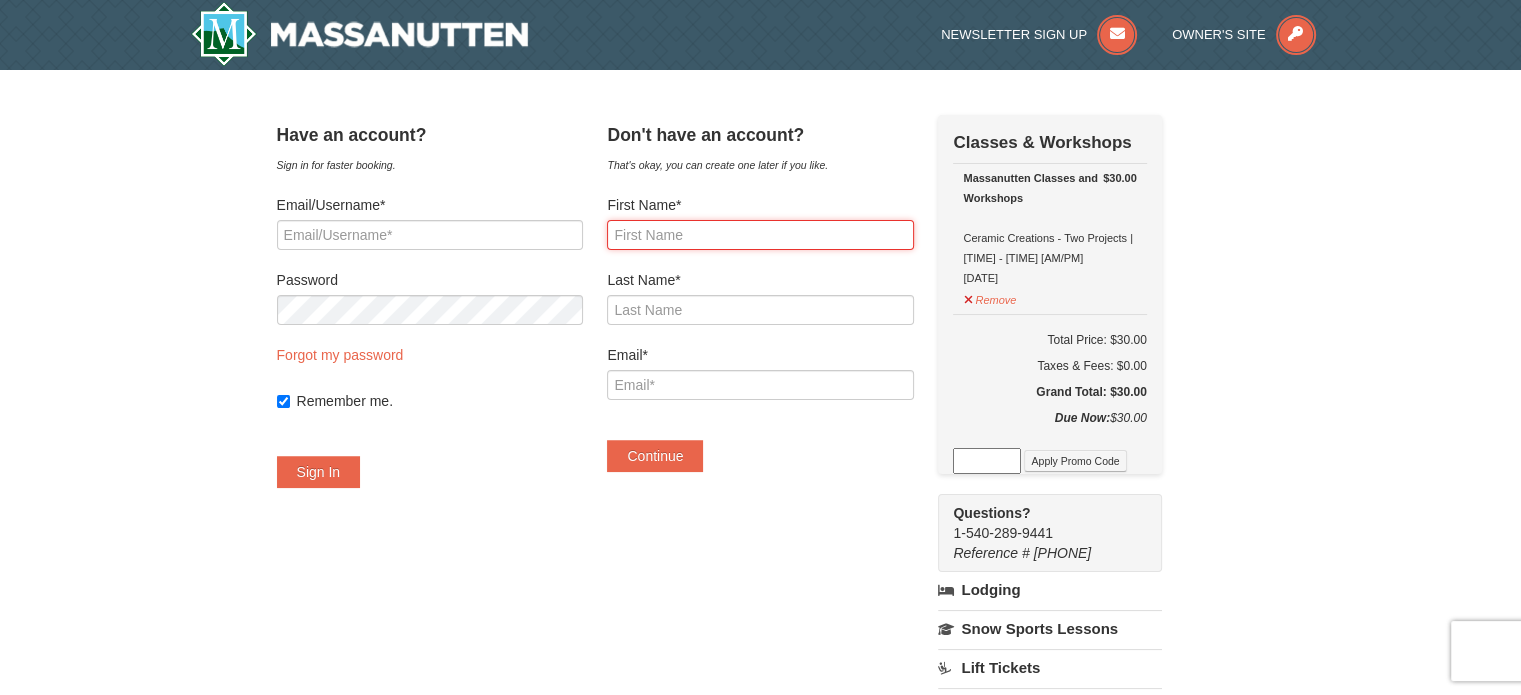 click on "First Name*" at bounding box center (760, 235) 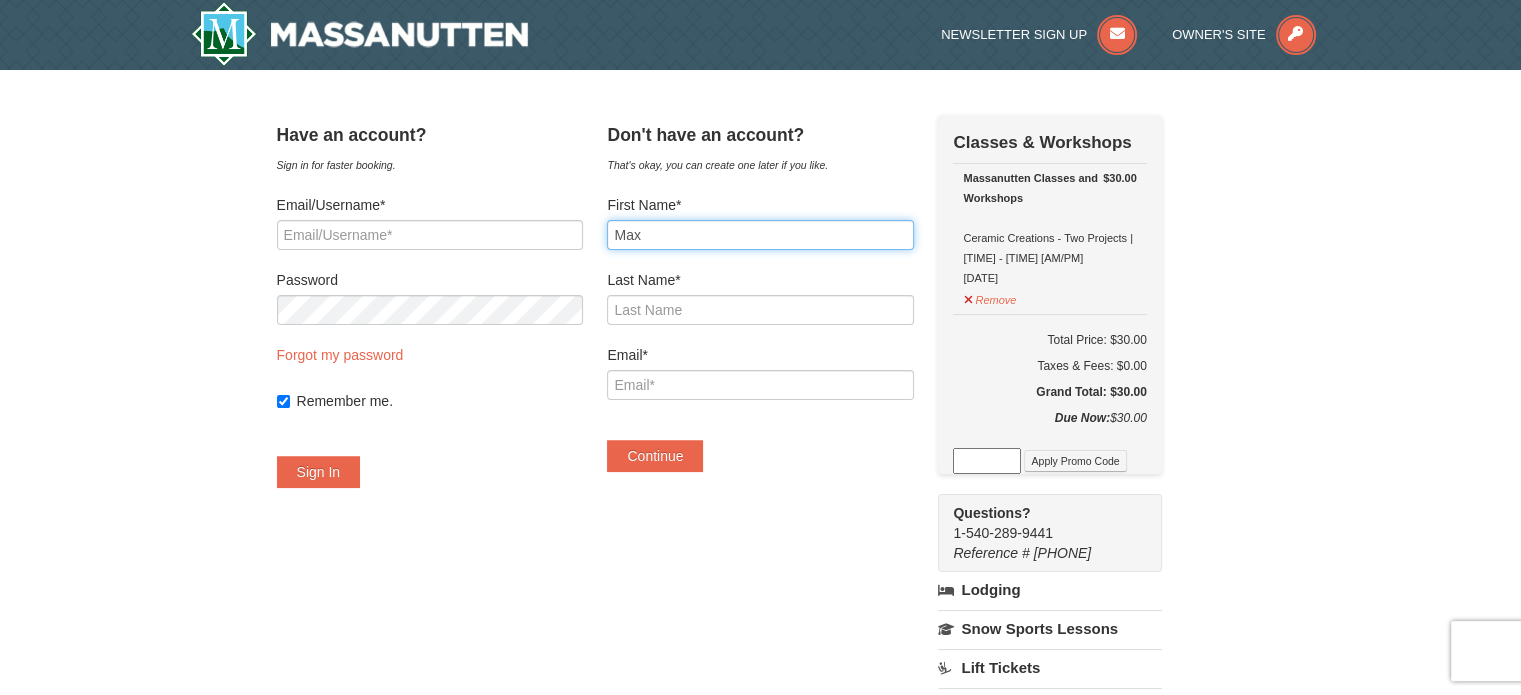type on "Max" 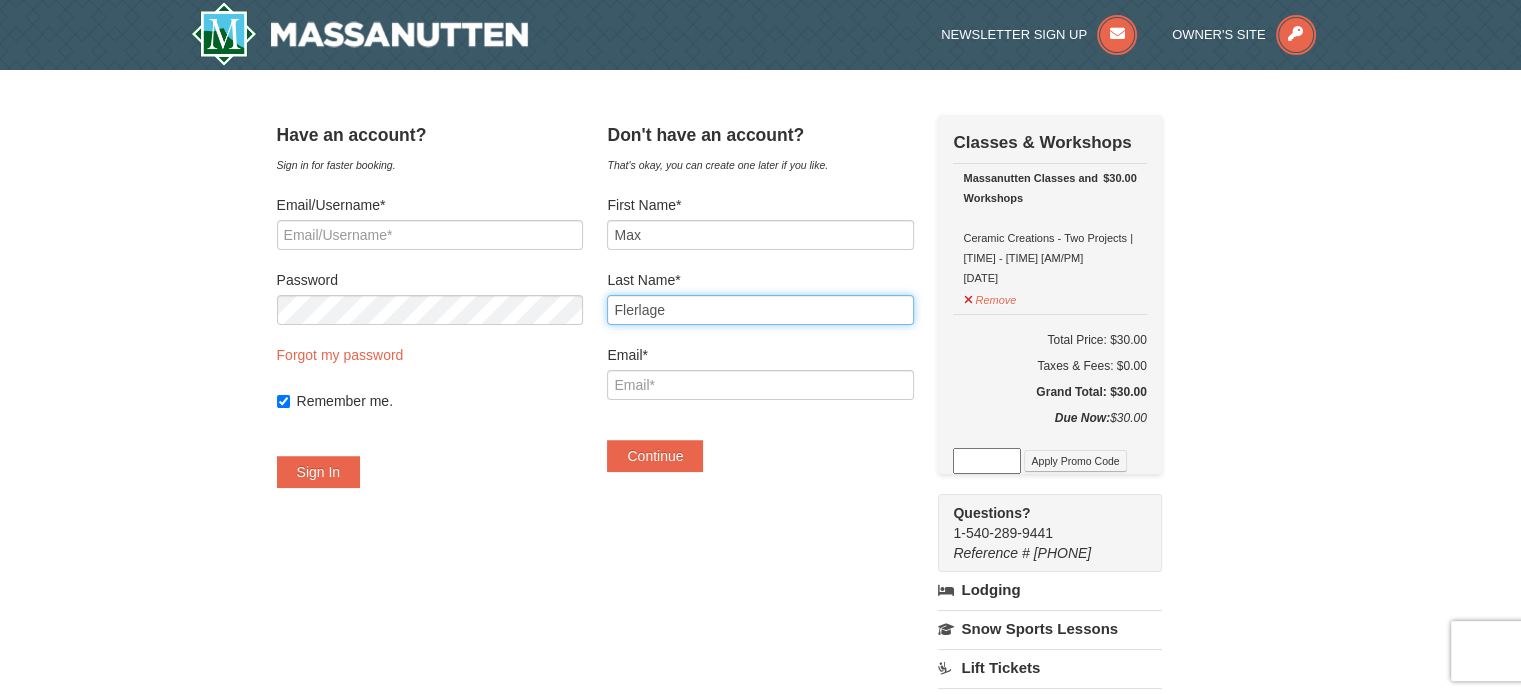type on "Flerlage" 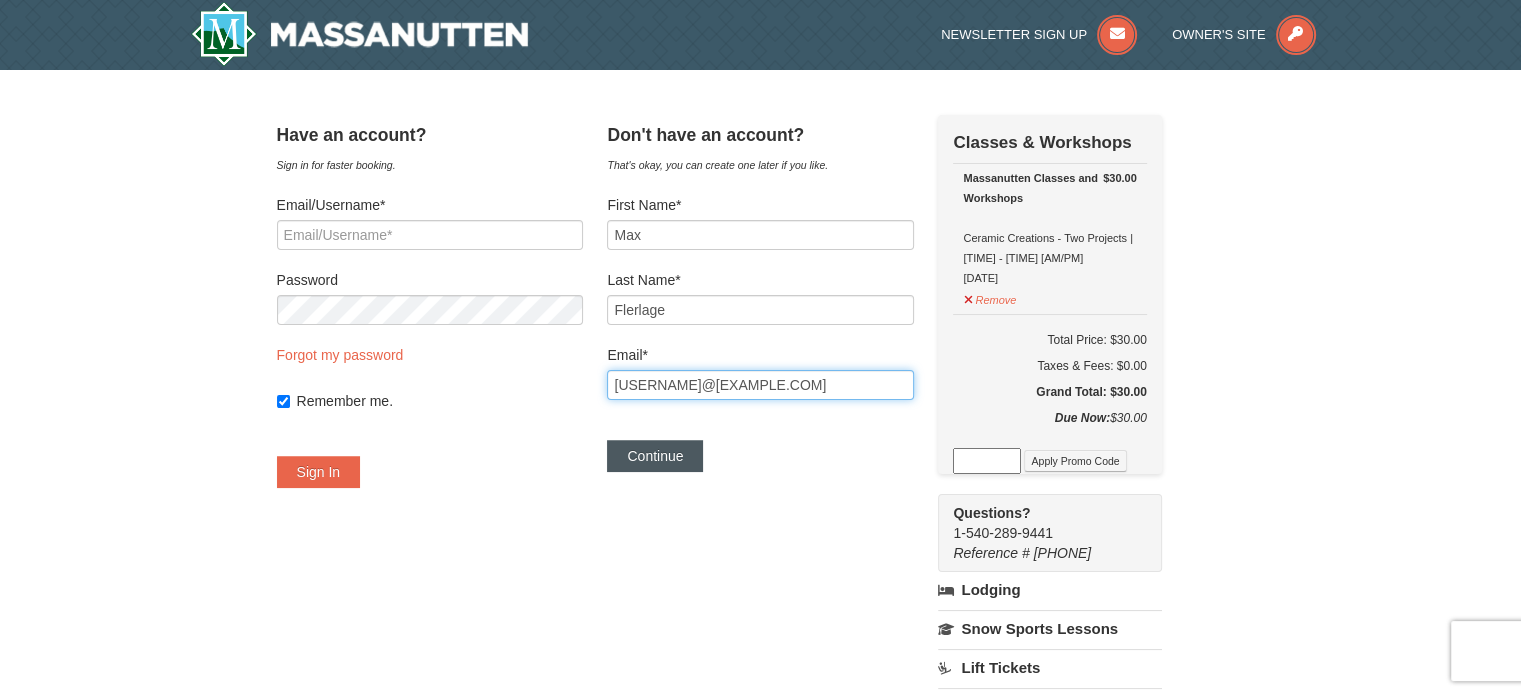 type on "mtflerlage@gmail.com" 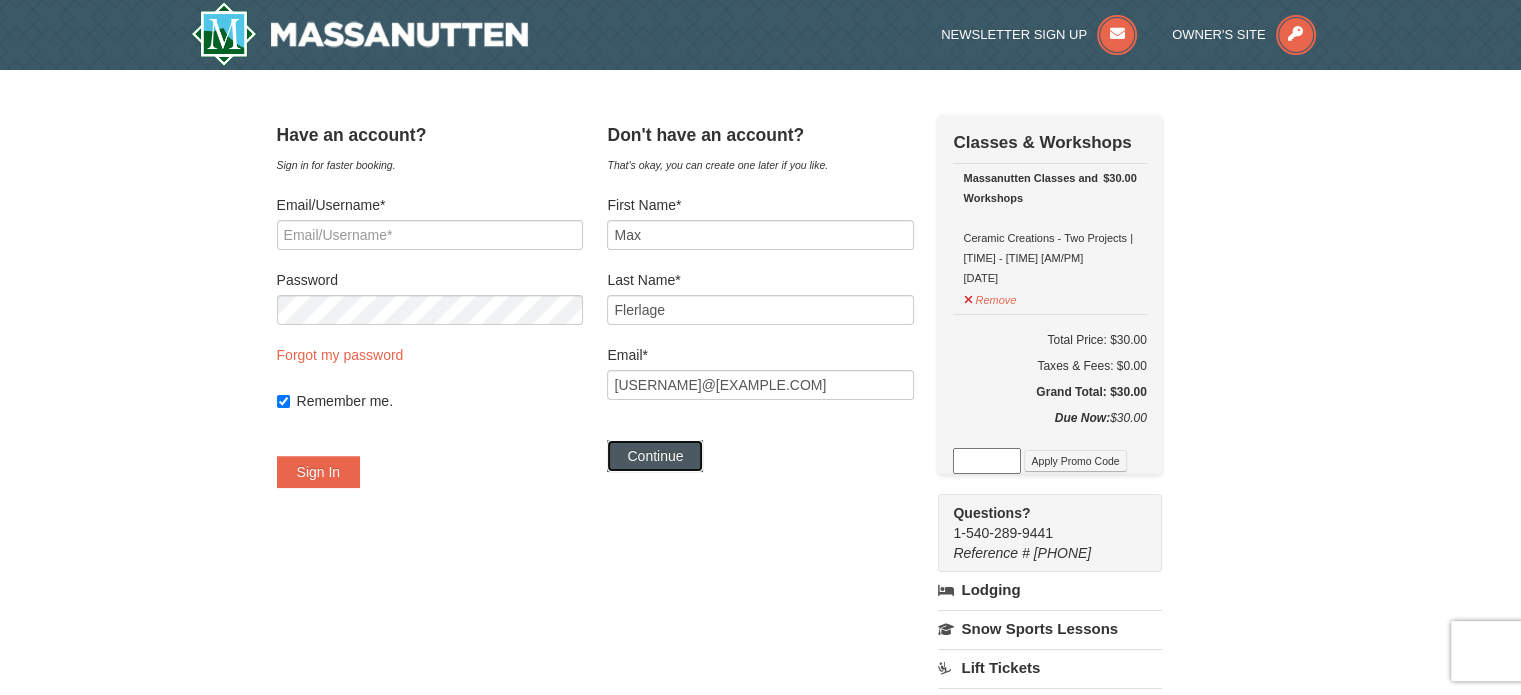 click on "Continue" at bounding box center [655, 456] 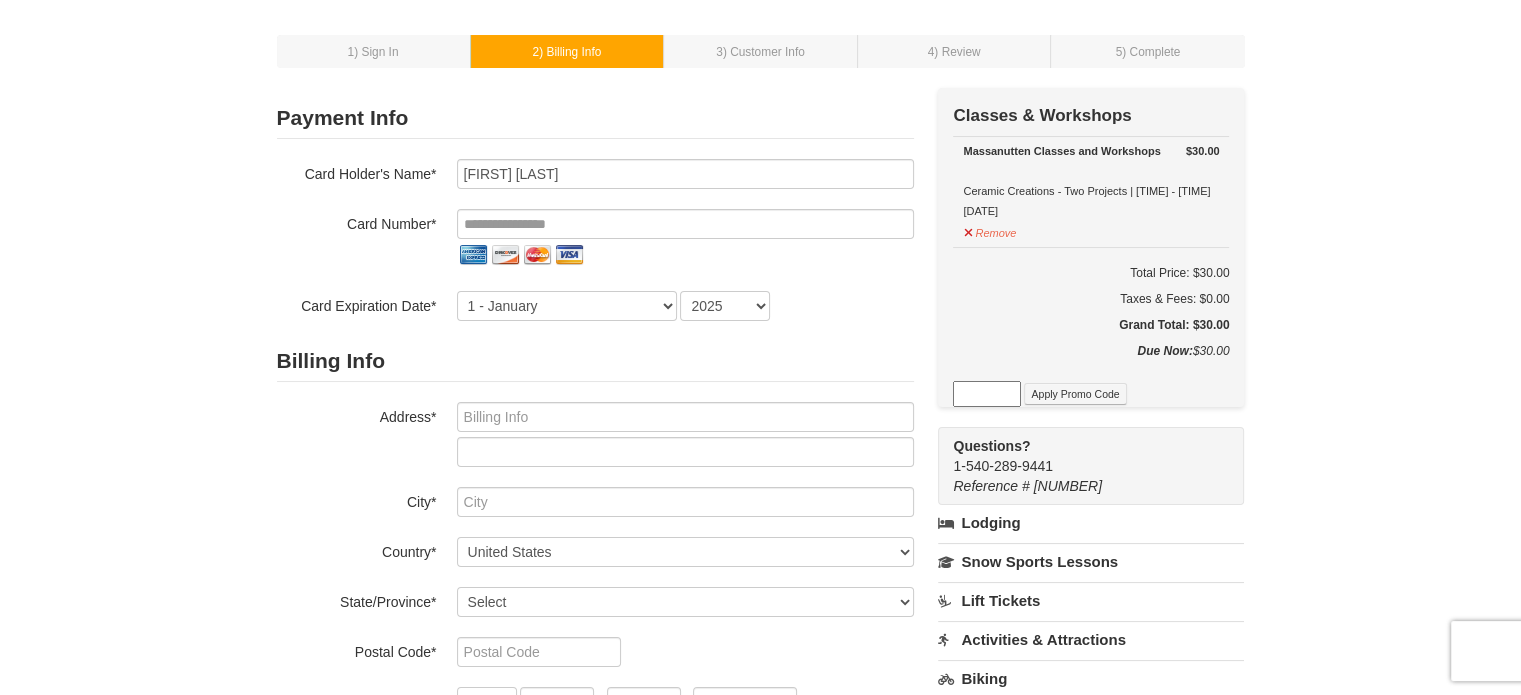scroll, scrollTop: 46, scrollLeft: 0, axis: vertical 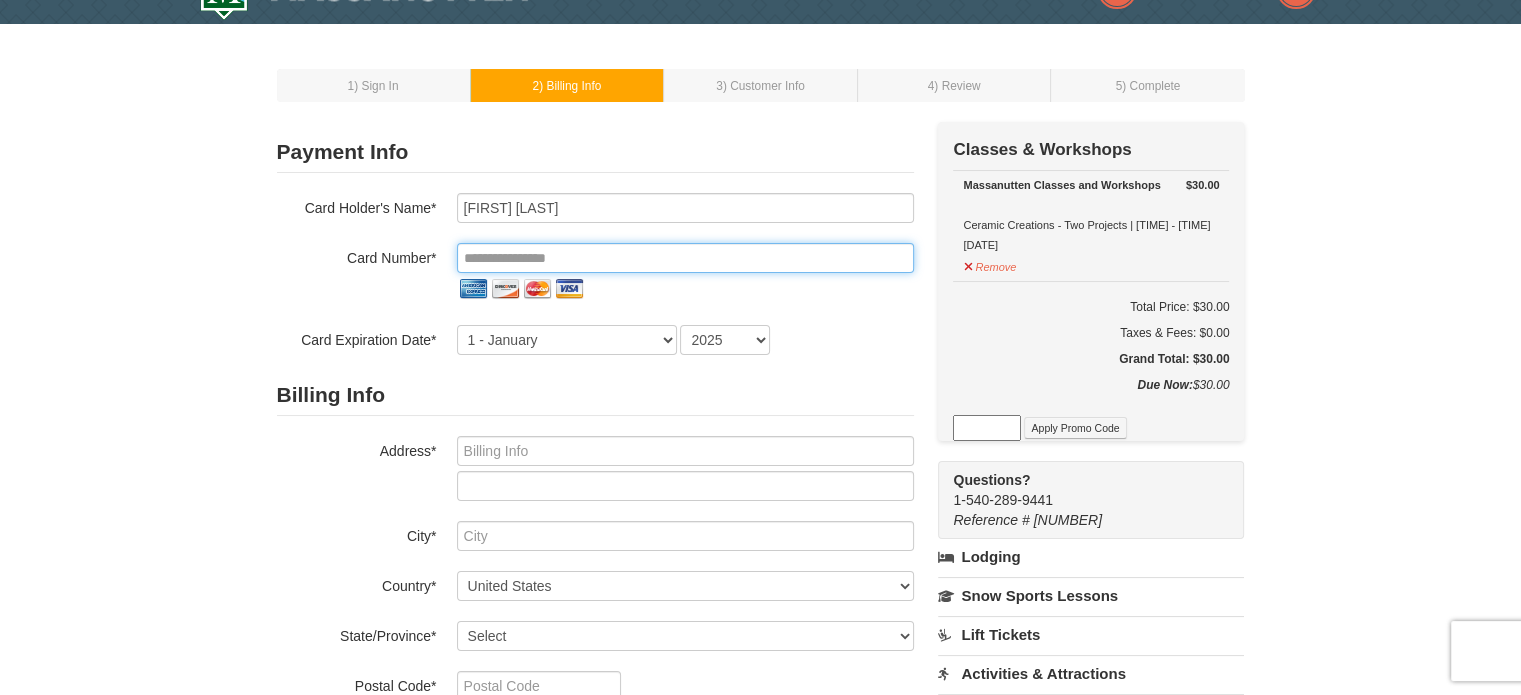 click at bounding box center (685, 258) 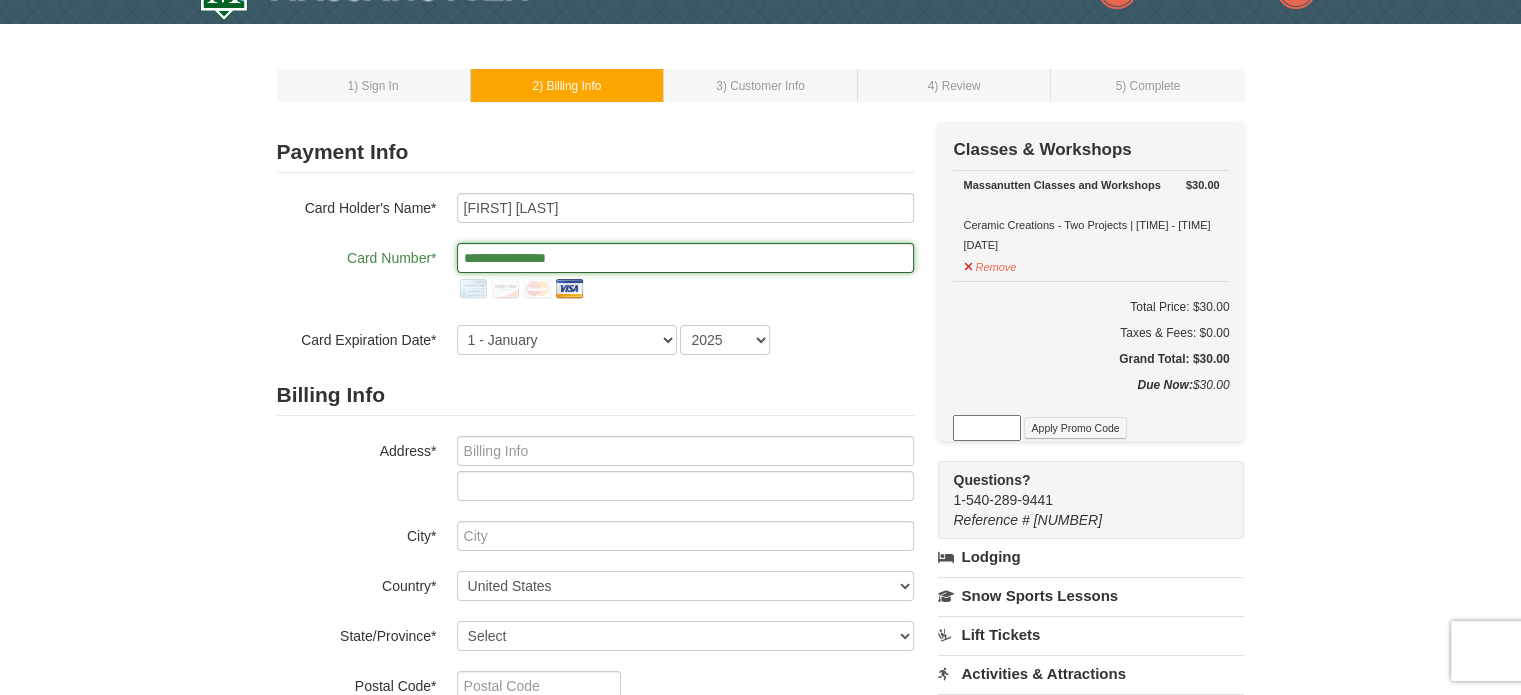 type on "**********" 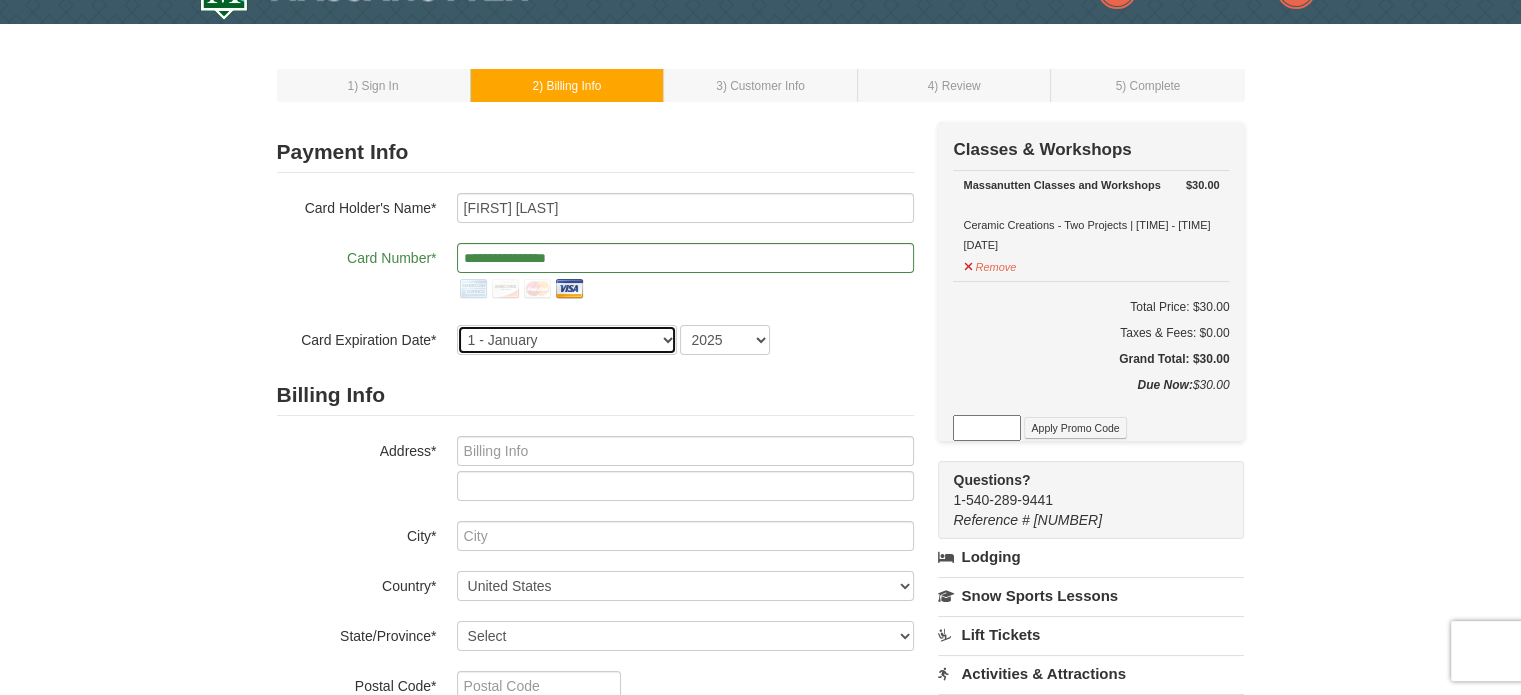 click on "1 - January 2 - February 3 - March 4 - April 5 - May 6 - June 7 - July 8 - August 9 - September 10 - October 11 - November 12 - December" at bounding box center [567, 340] 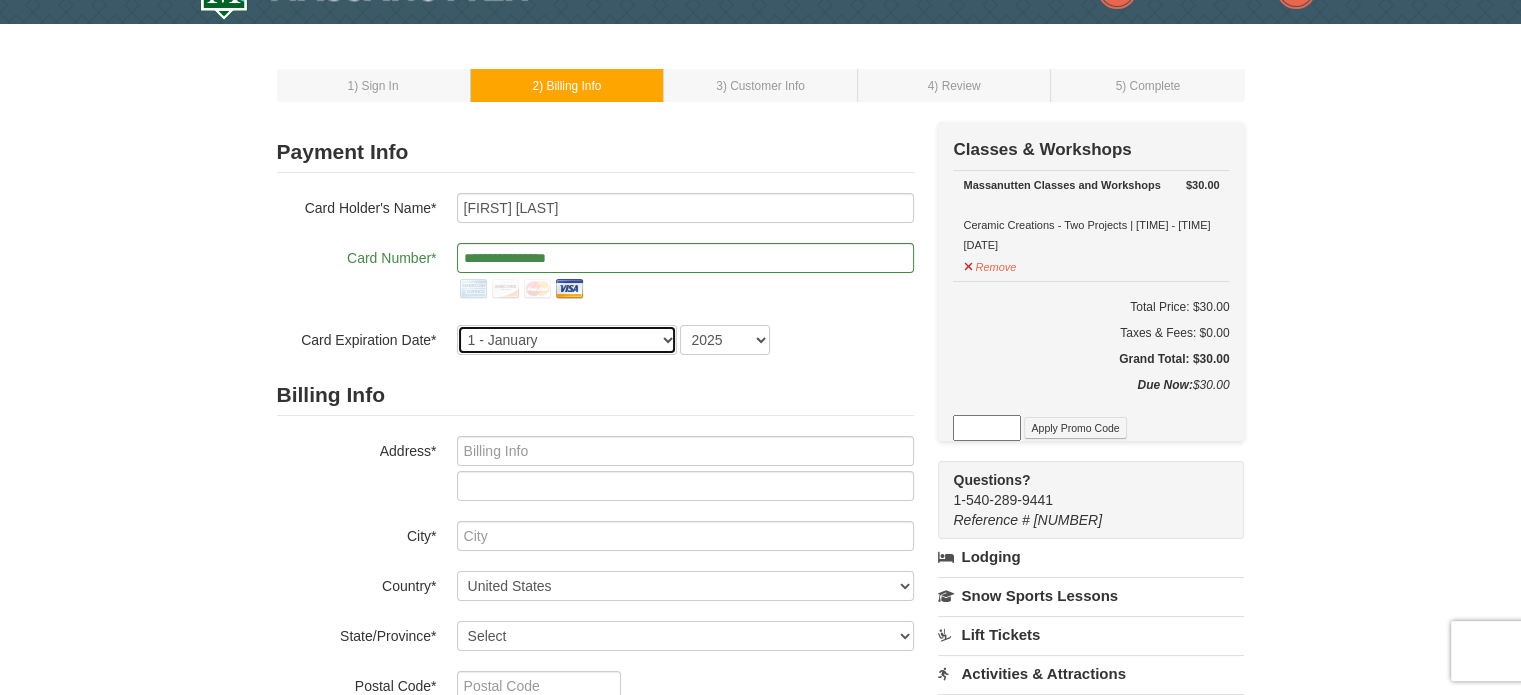 select on "12" 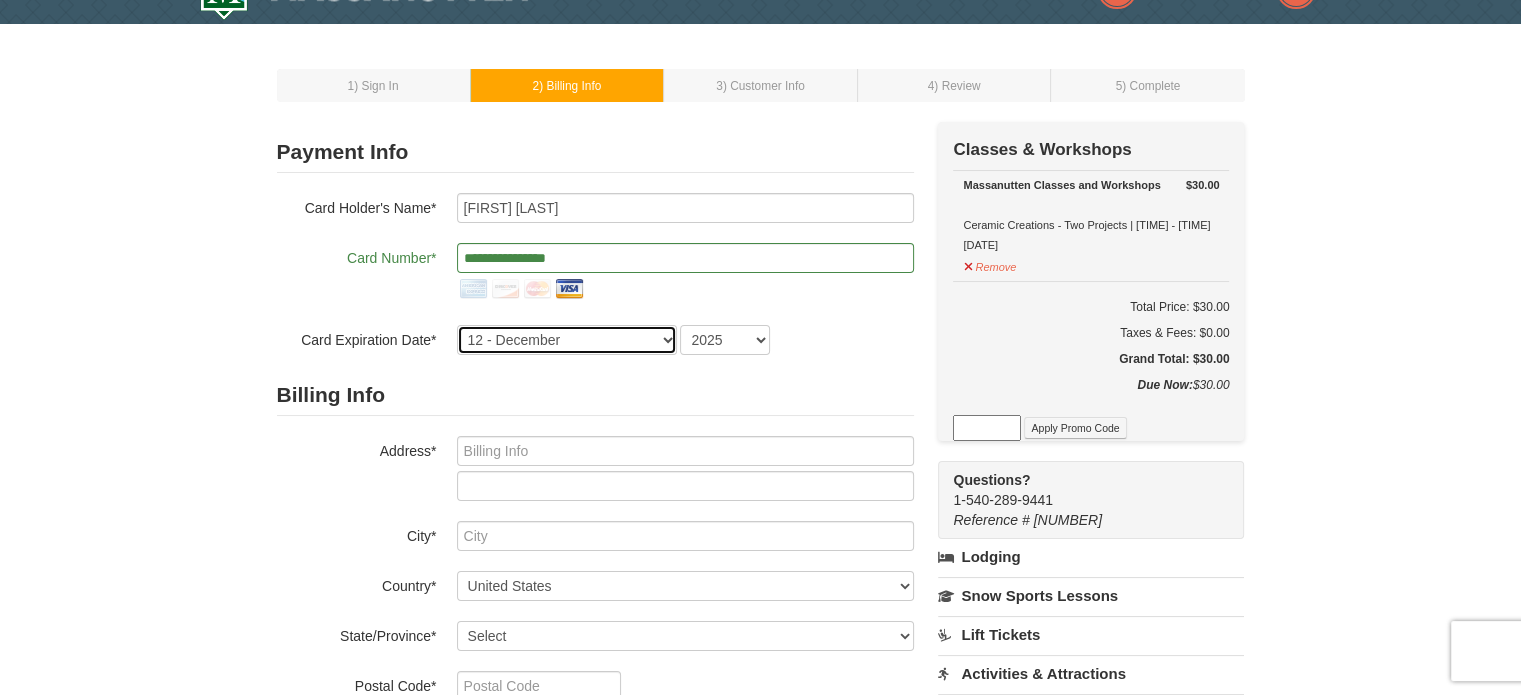 click on "1 - January 2 - February 3 - March 4 - April 5 - May 6 - June 7 - July 8 - August 9 - September 10 - October 11 - November 12 - December" at bounding box center [567, 340] 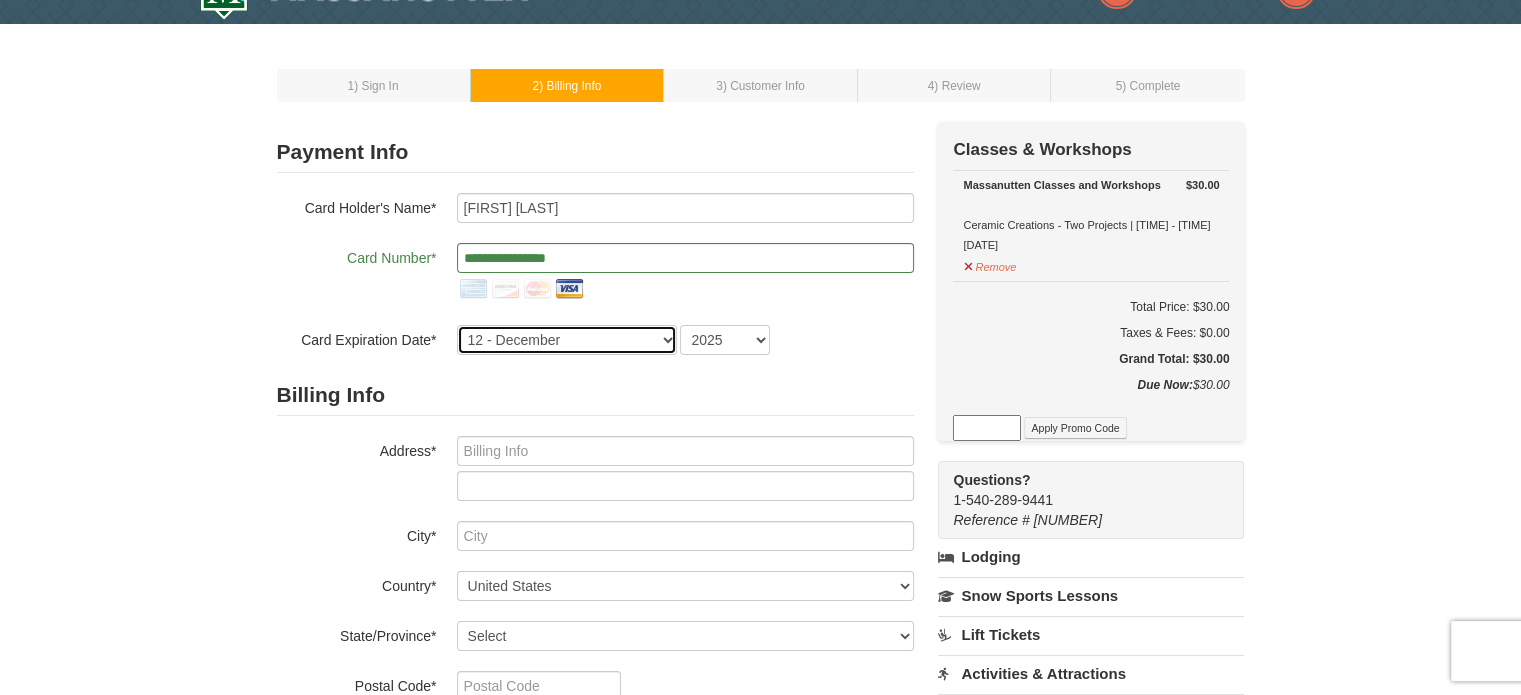 scroll, scrollTop: 132, scrollLeft: 0, axis: vertical 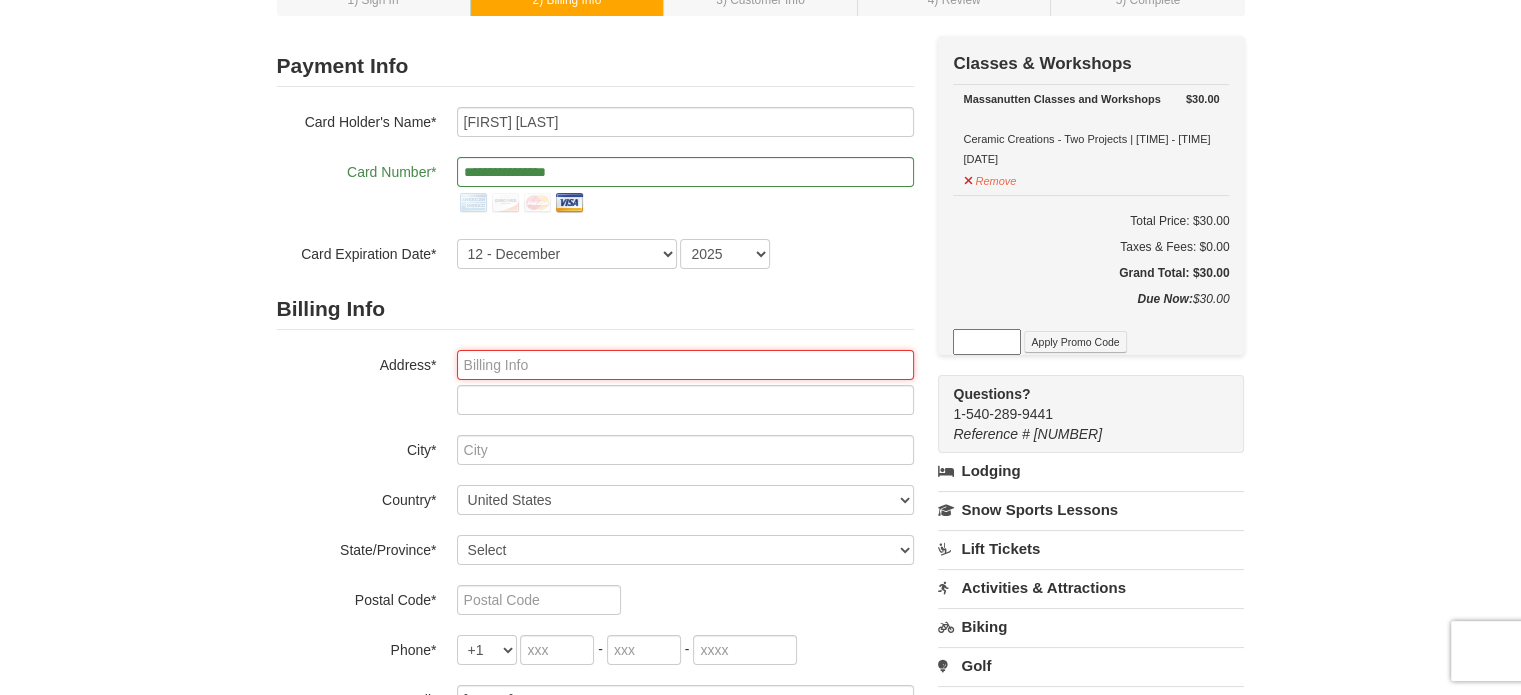 click at bounding box center [685, 365] 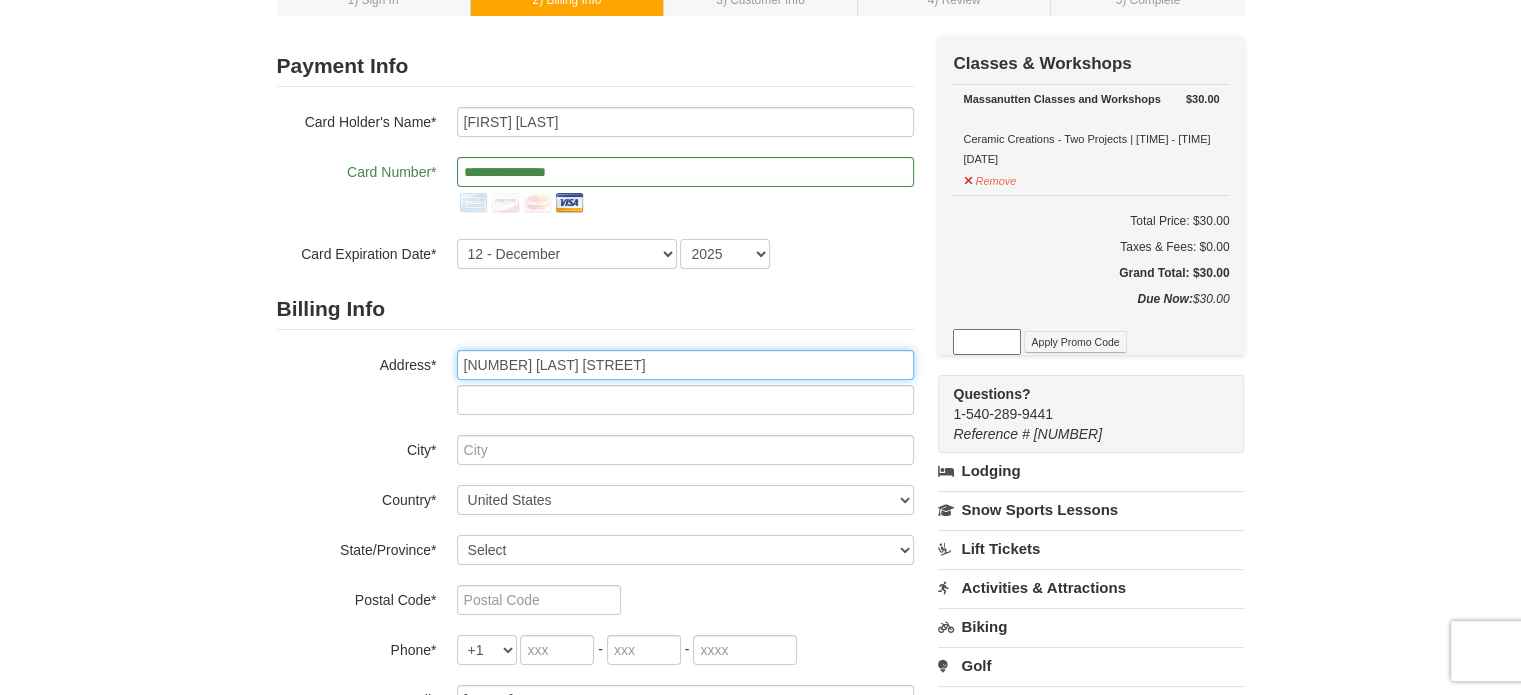 type on "14755 Flerlage Place" 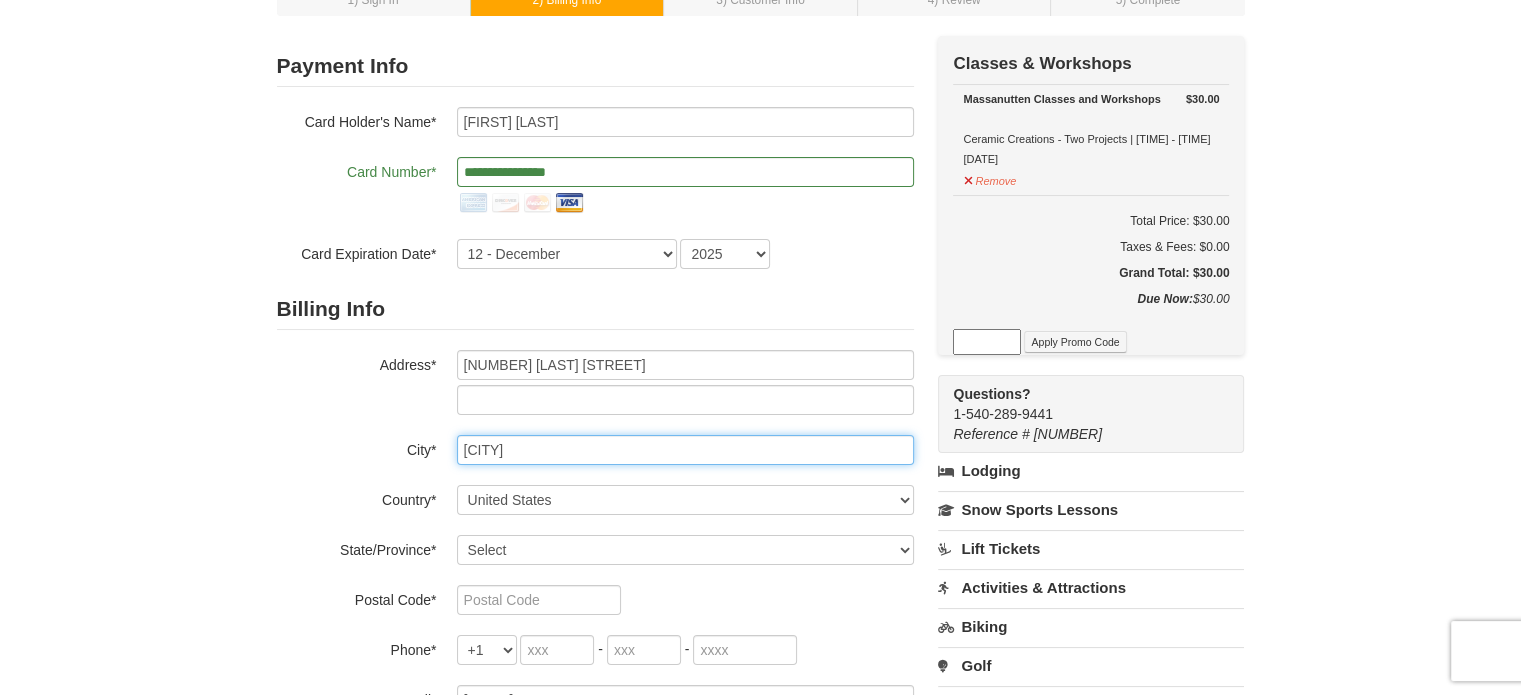 type on "Waldorf" 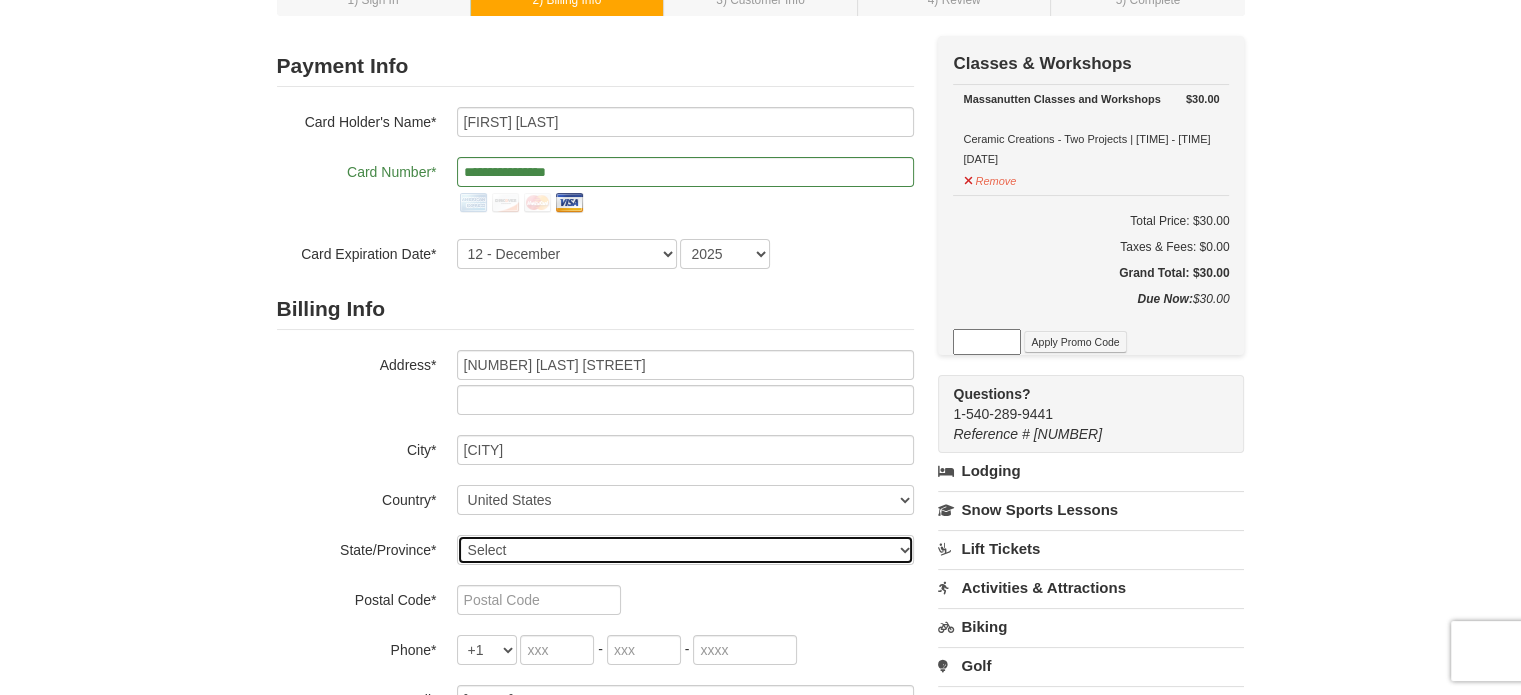 click on "Select Alabama Alaska American Samoa Arizona Arkansas California Colorado Connecticut Delaware District Of Columbia Federated States Of Micronesia Florida Georgia Guam Hawaii Idaho Illinois Indiana Iowa Kansas Kentucky Louisiana Maine Marshall Islands Maryland Massachusetts Michigan Minnesota Mississippi Missouri Montana Nebraska Nevada New Hampshire New Jersey New Mexico New York North Carolina North Dakota Northern Mariana Islands Ohio Oklahoma Oregon Palau Pennsylvania Puerto Rico Rhode Island South Carolina South Dakota Tennessee Texas Utah Vermont Virgin Islands Virginia Washington West Virginia Wisconsin Wyoming" at bounding box center [685, 550] 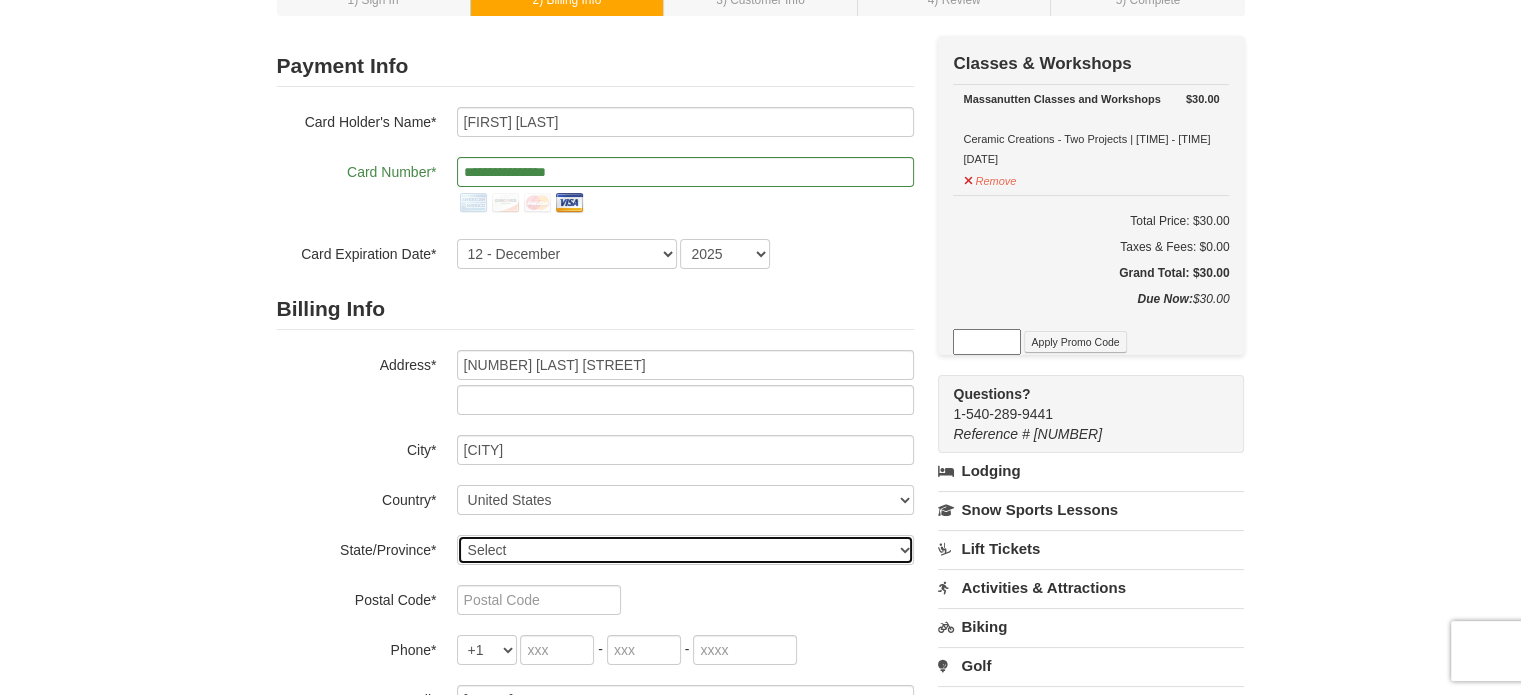 select on "MD" 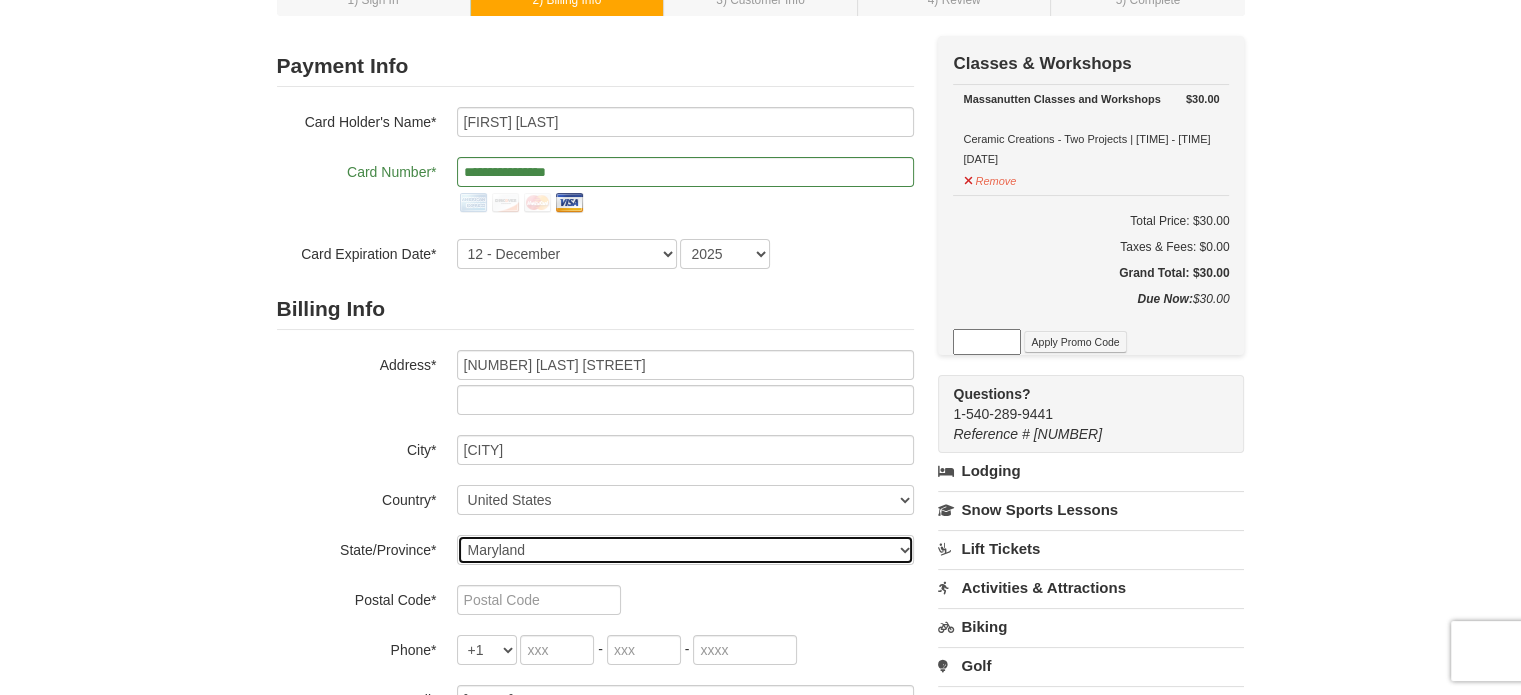click on "Select Alabama Alaska American Samoa Arizona Arkansas California Colorado Connecticut Delaware District Of Columbia Federated States Of Micronesia Florida Georgia Guam Hawaii Idaho Illinois Indiana Iowa Kansas Kentucky Louisiana Maine Marshall Islands Maryland Massachusetts Michigan Minnesota Mississippi Missouri Montana Nebraska Nevada New Hampshire New Jersey New Mexico New York North Carolina North Dakota Northern Mariana Islands Ohio Oklahoma Oregon Palau Pennsylvania Puerto Rico Rhode Island South Carolina South Dakota Tennessee Texas Utah Vermont Virgin Islands Virginia Washington West Virginia Wisconsin Wyoming" at bounding box center [685, 550] 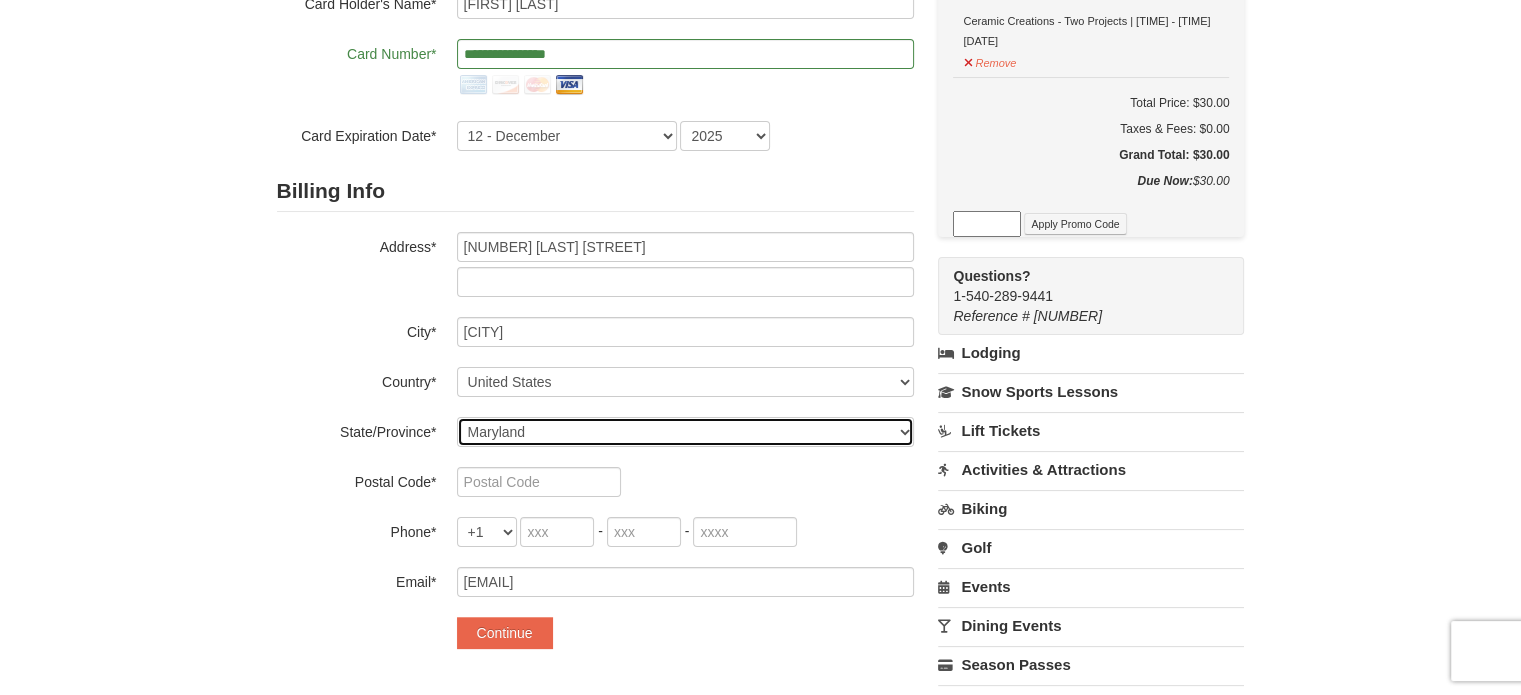 scroll, scrollTop: 254, scrollLeft: 0, axis: vertical 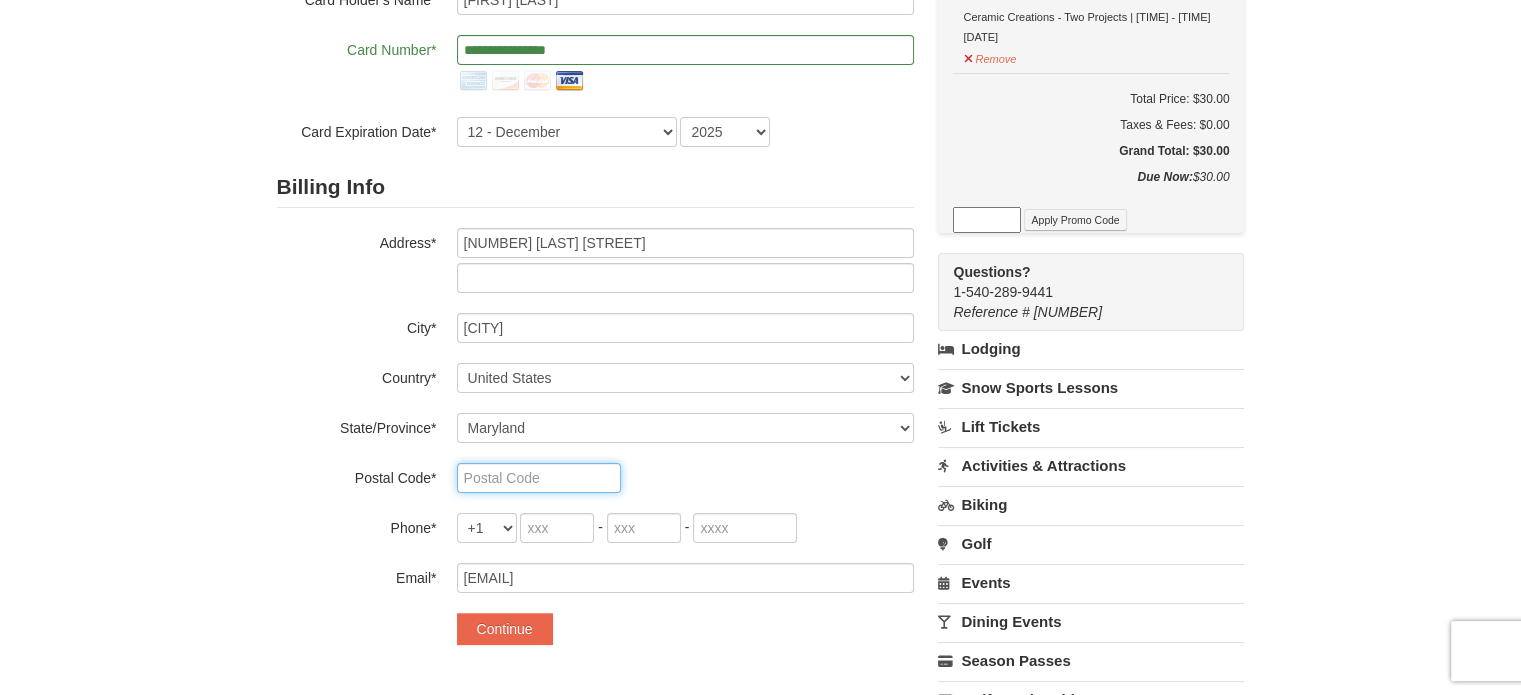 click at bounding box center [539, 478] 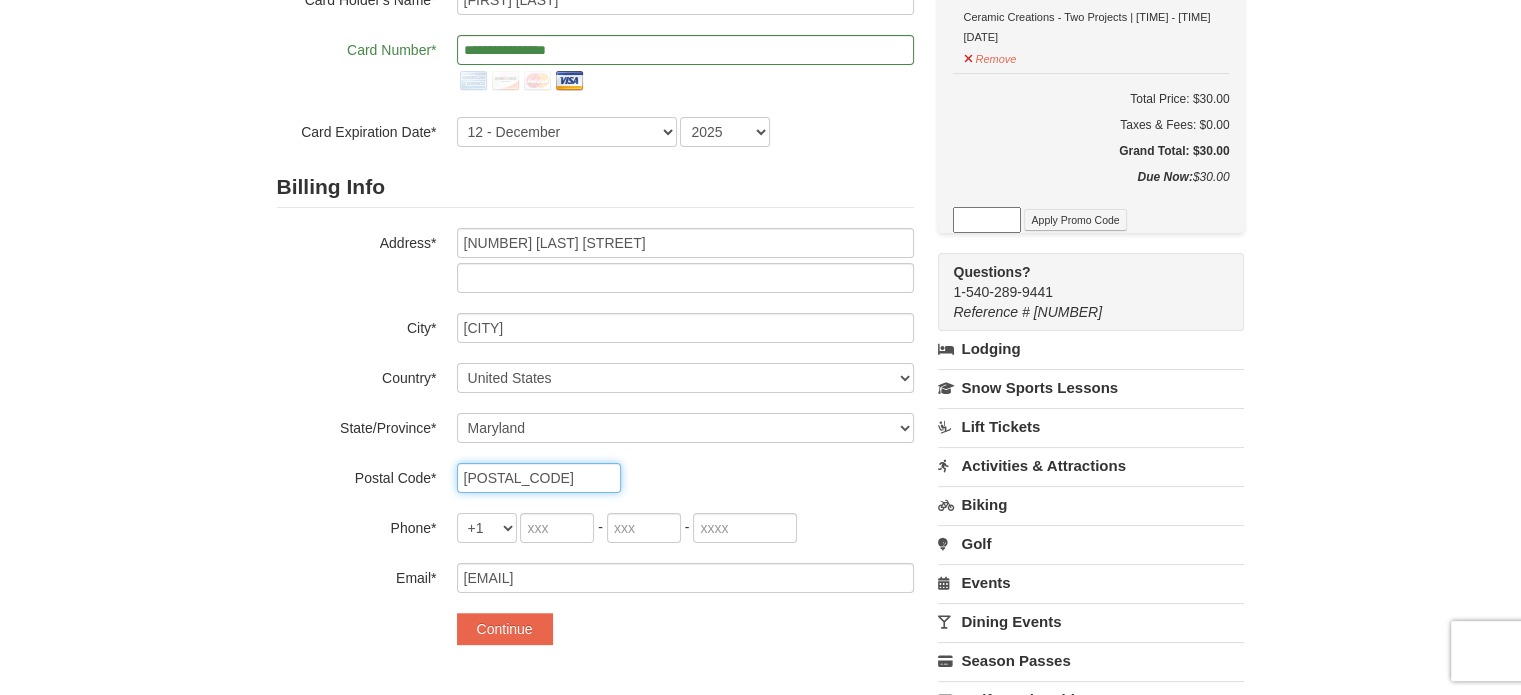 type on "20601" 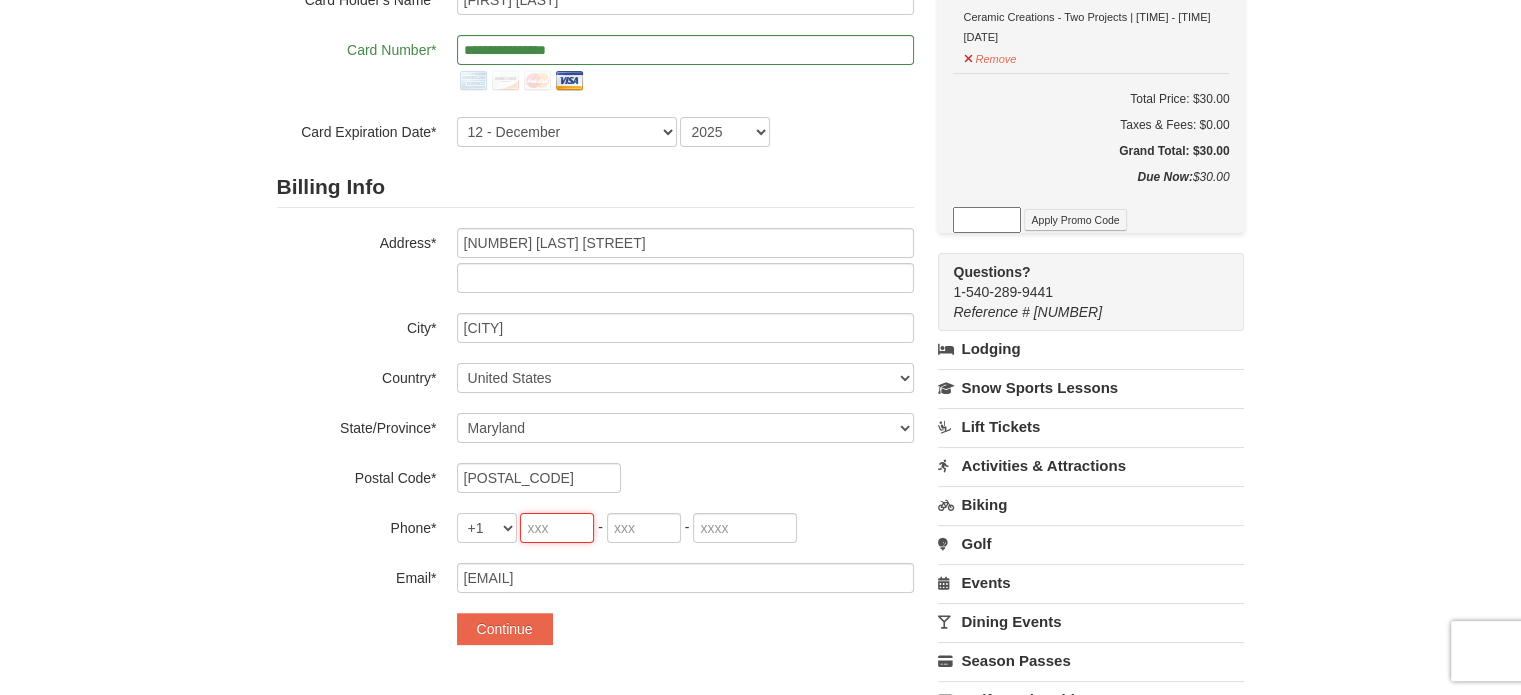 click at bounding box center (557, 528) 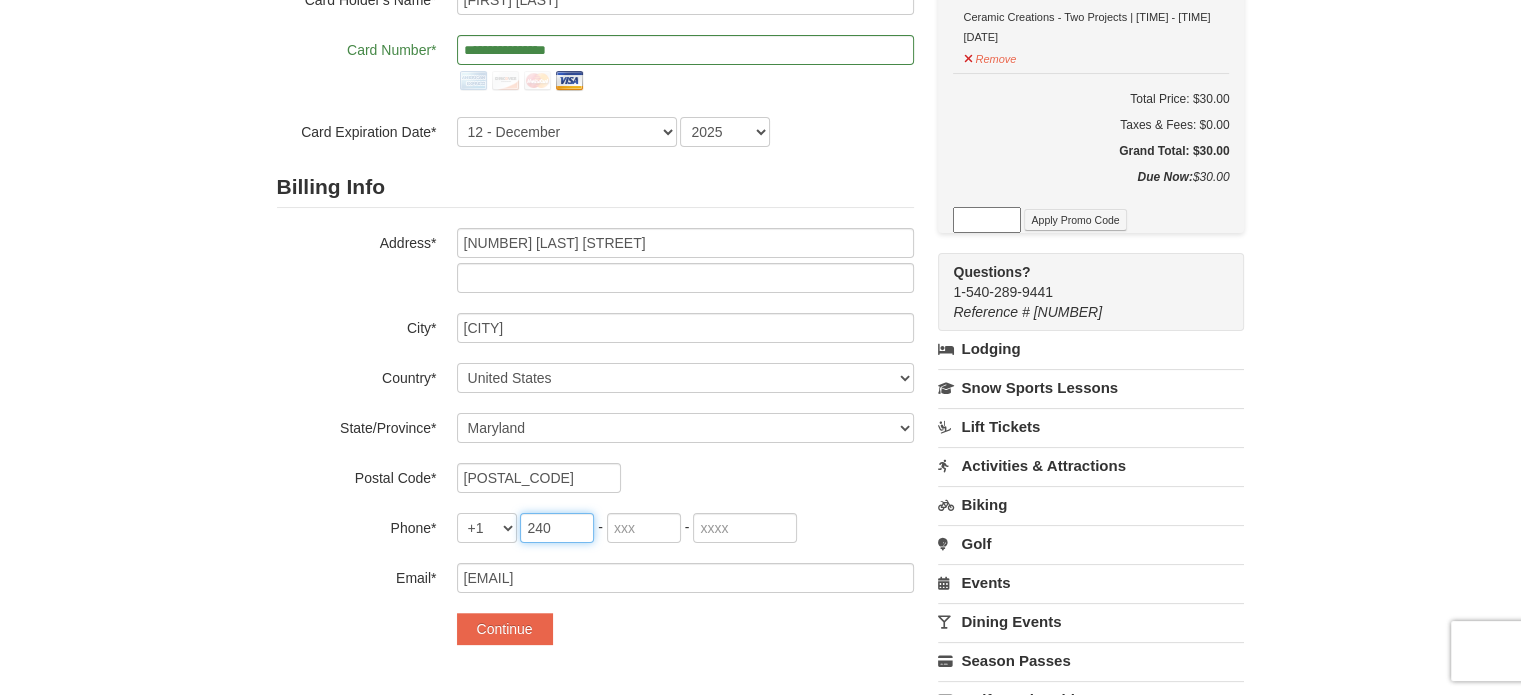 type on "240" 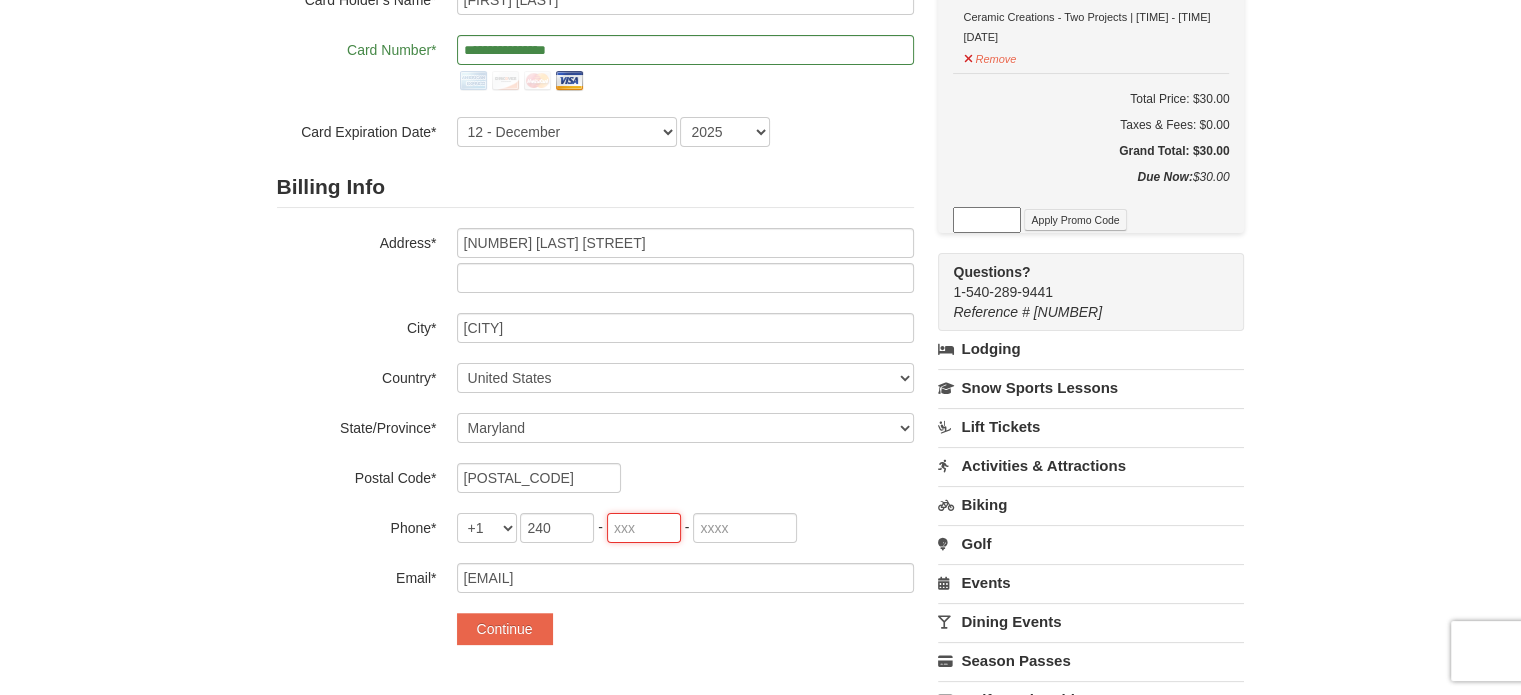 click at bounding box center [644, 528] 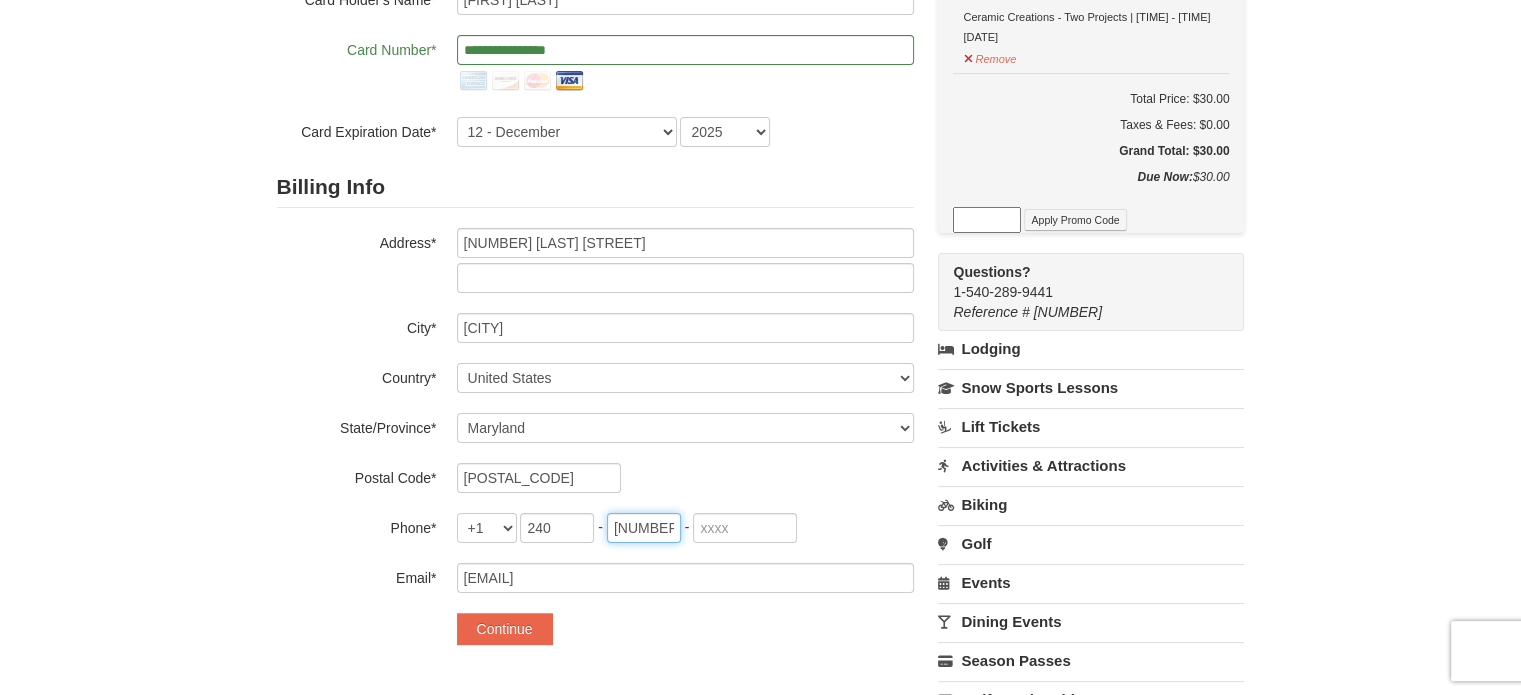 type on "435" 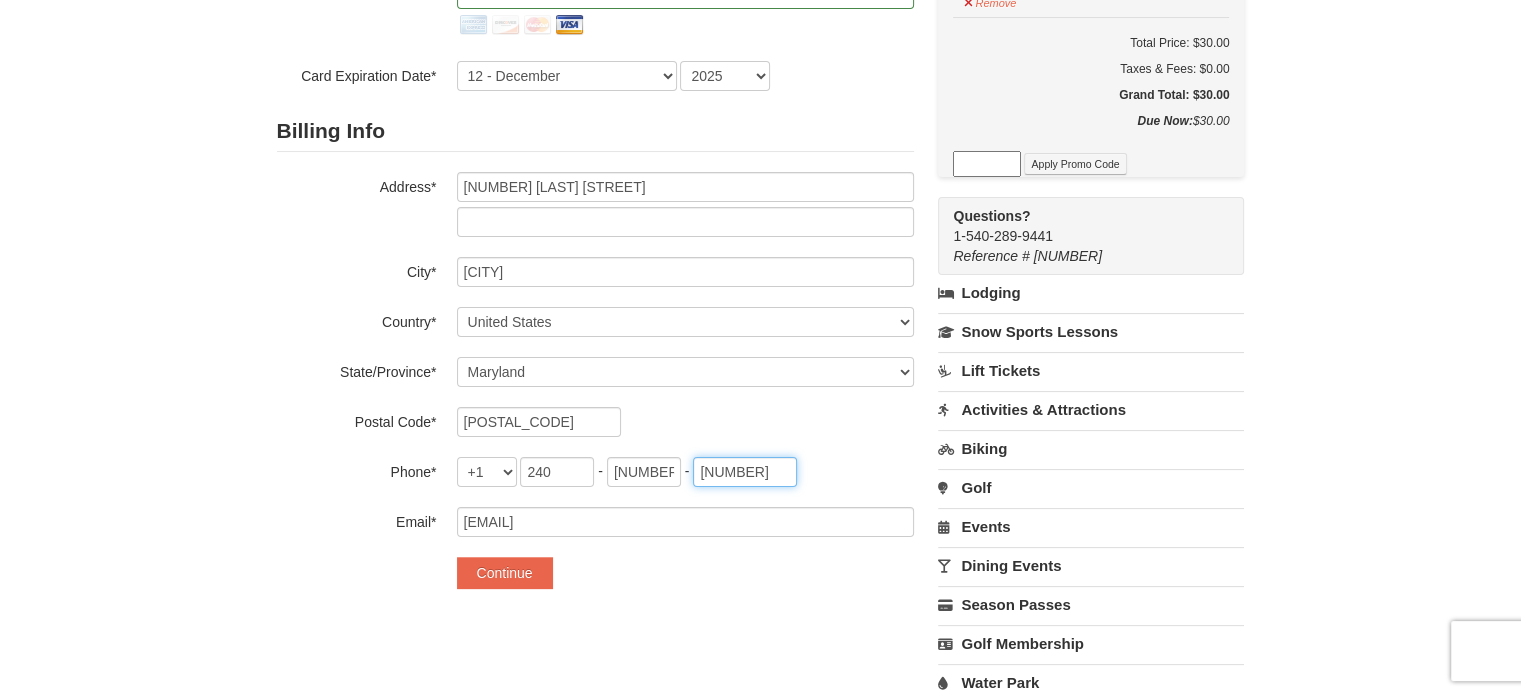 scroll, scrollTop: 292, scrollLeft: 0, axis: vertical 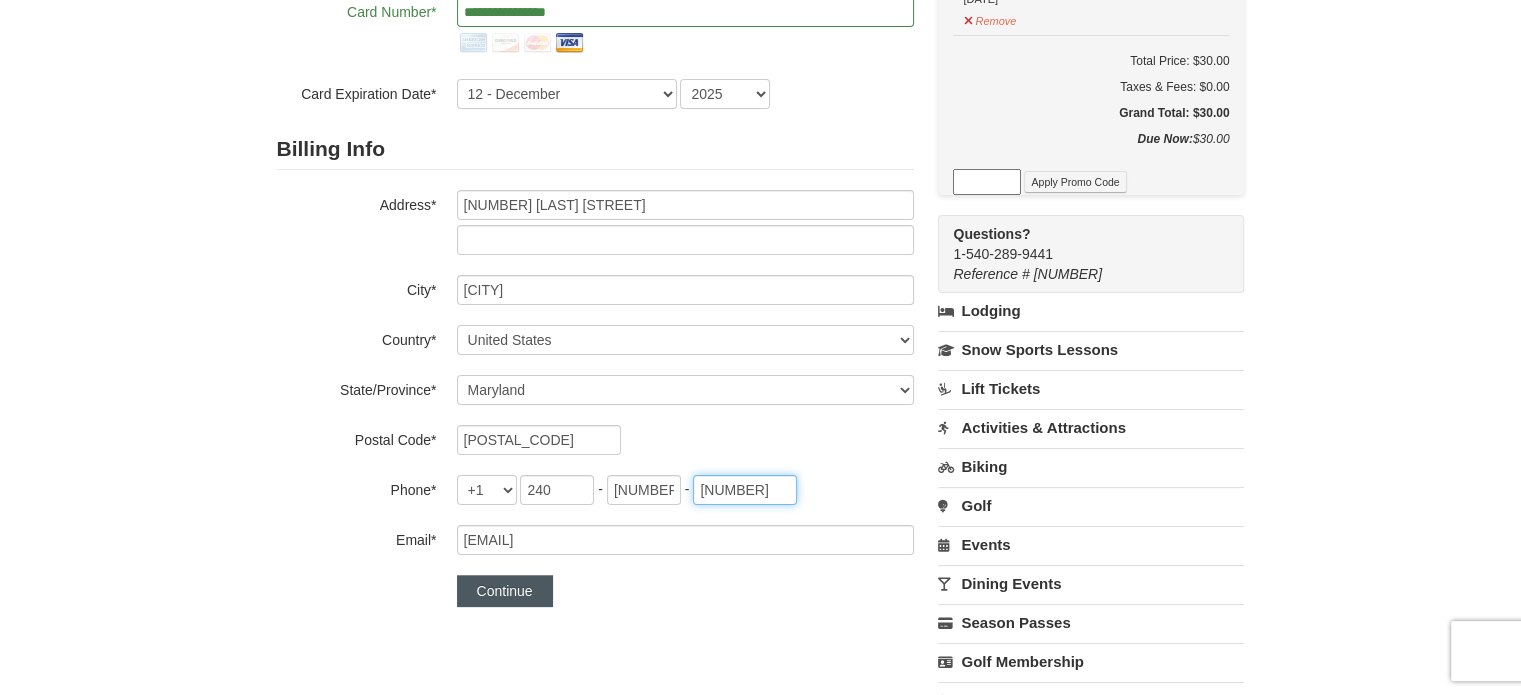 type on "1341" 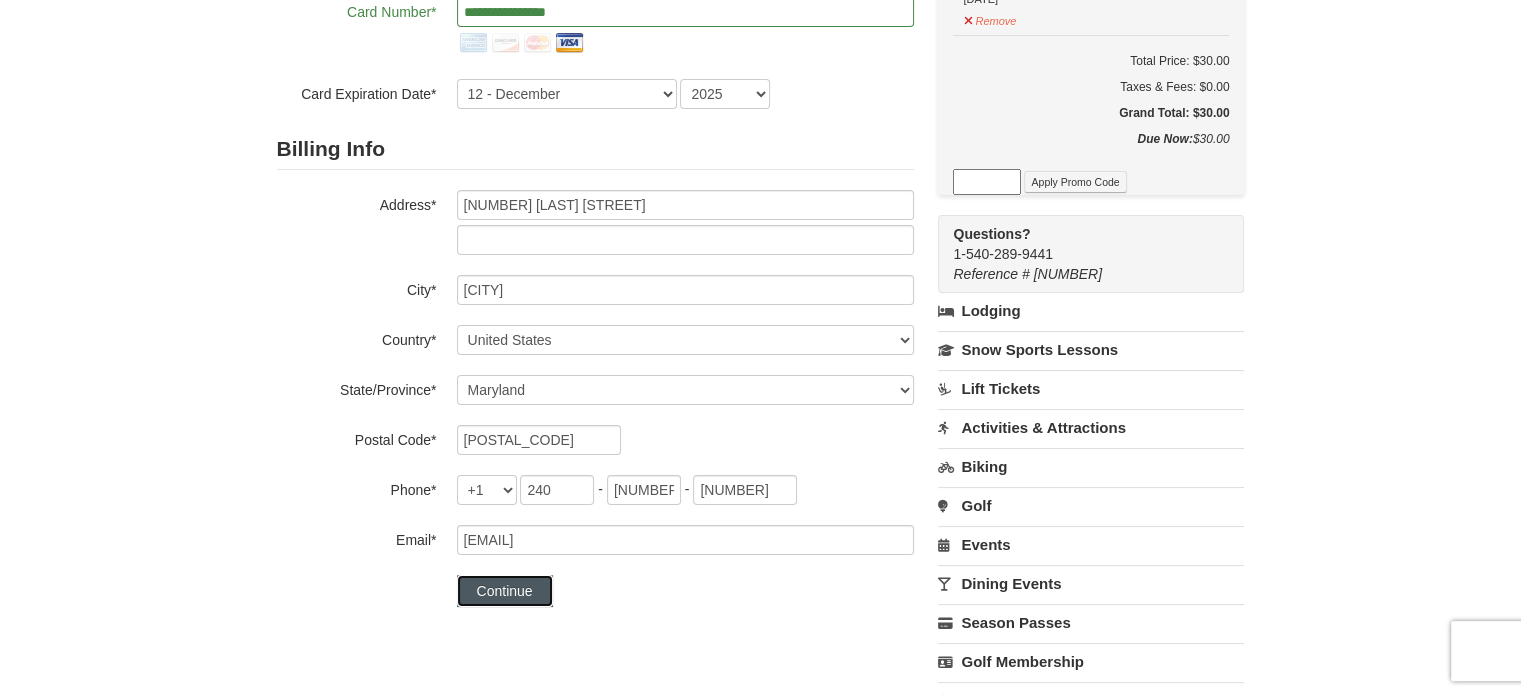 click on "Continue" at bounding box center (505, 591) 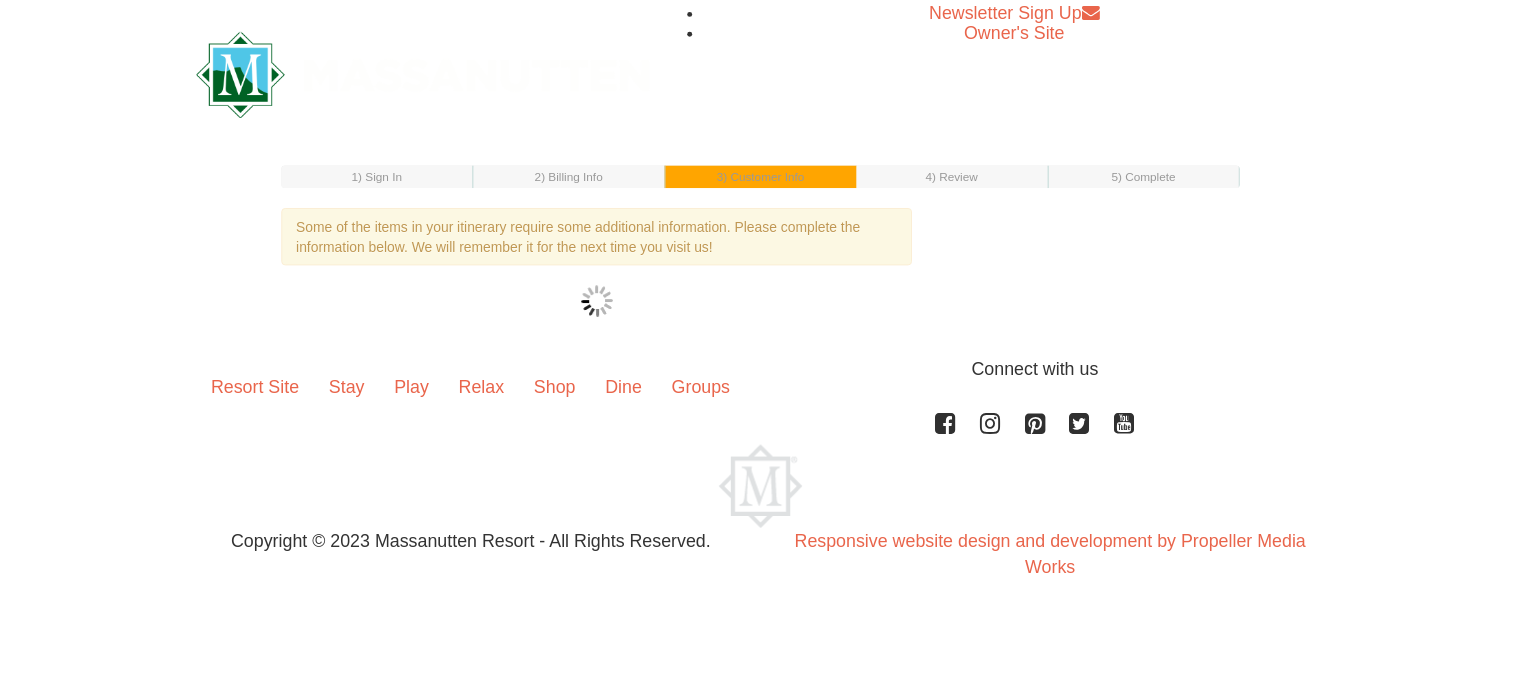 scroll, scrollTop: 0, scrollLeft: 0, axis: both 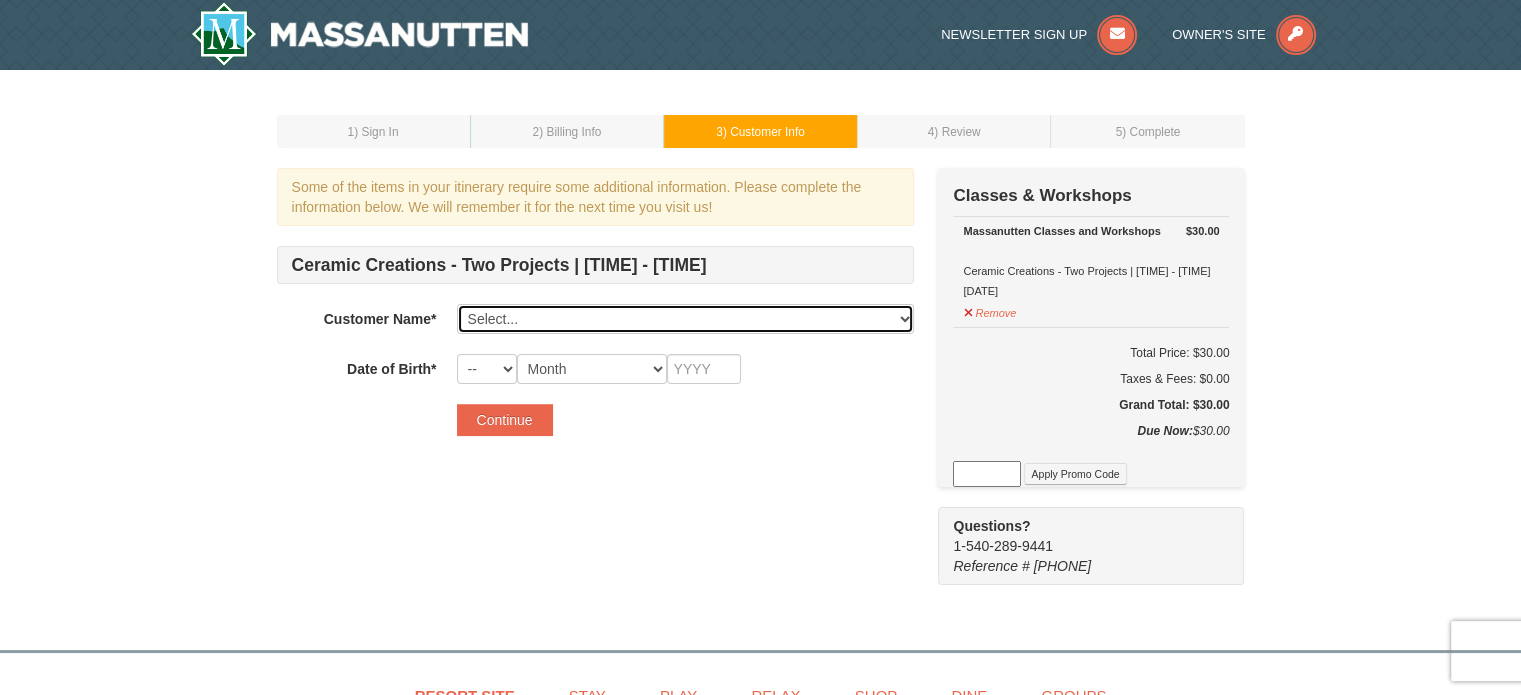 click on "Select... Max Flerlage Add New..." at bounding box center (685, 319) 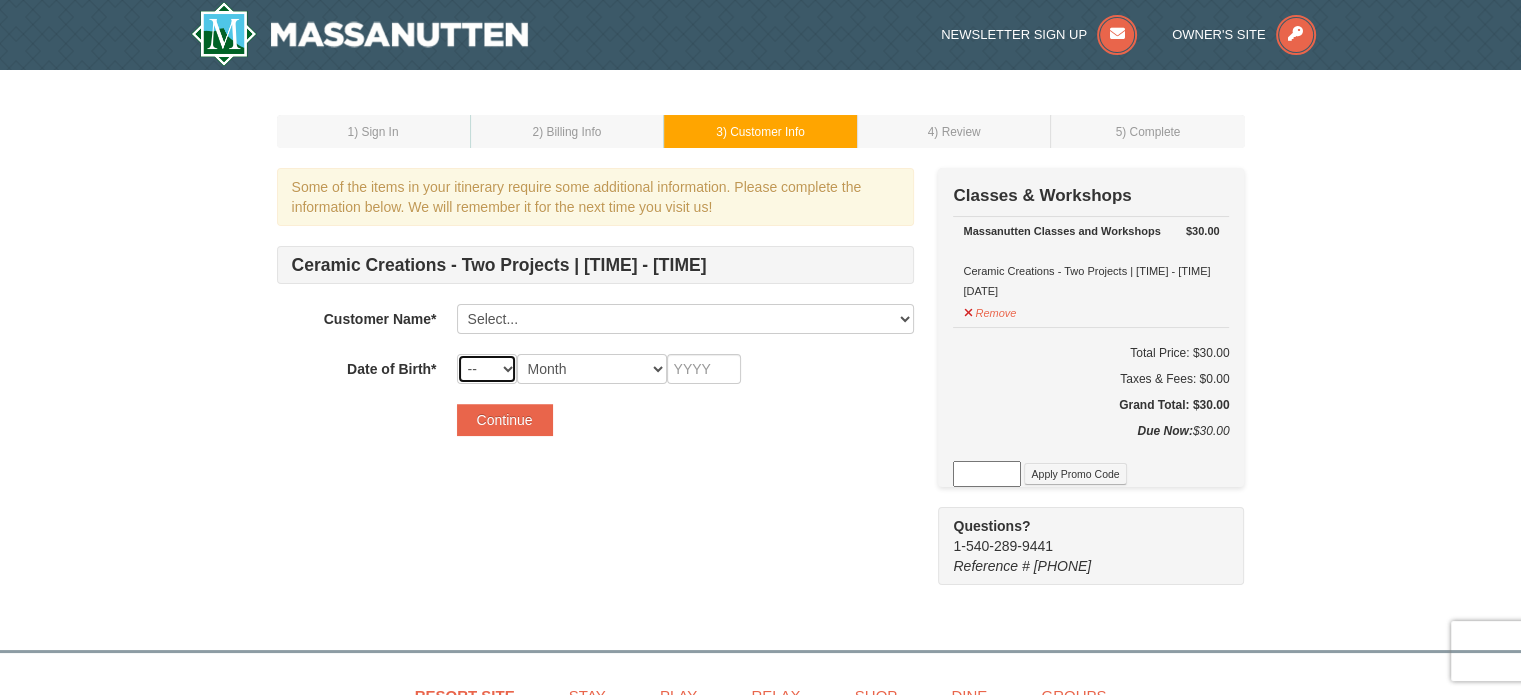 click on "-- 01 02 03 04 05 06 07 08 09 10 11 12 13 14 15 16 17 18 19 20 21 22 23 24 25 26 27 28 29 30 31" at bounding box center (487, 369) 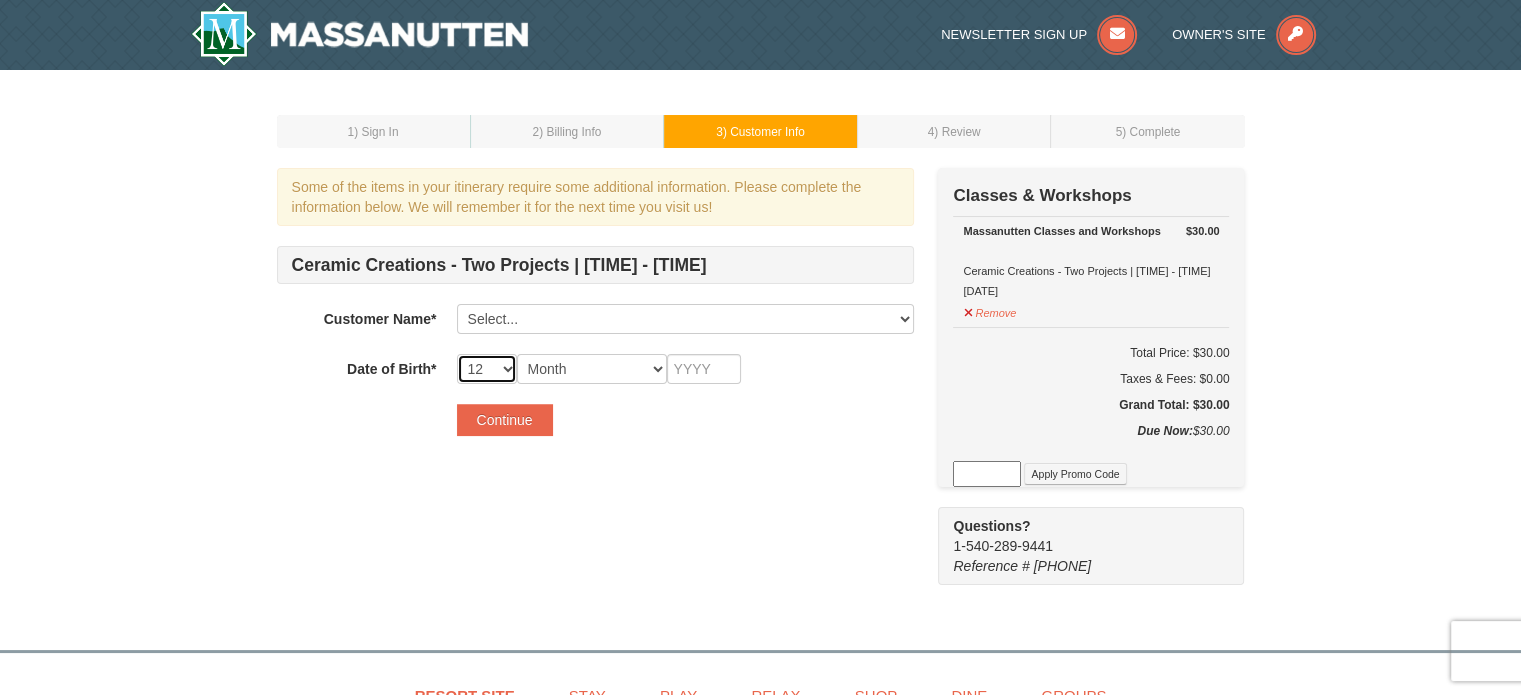 click on "-- 01 02 03 04 05 06 07 08 09 10 11 12 13 14 15 16 17 18 19 20 21 22 23 24 25 26 27 28 29 30 31" at bounding box center (487, 369) 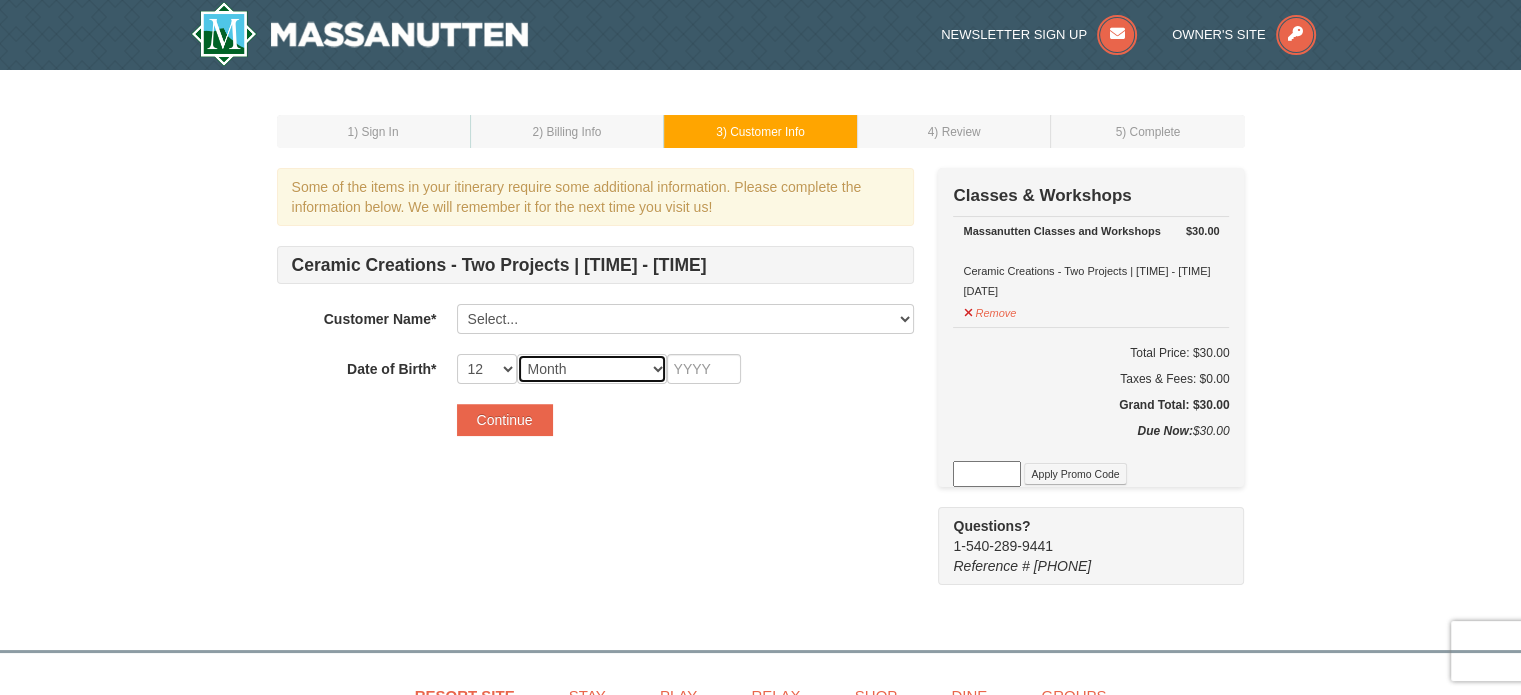click on "Month January February March April May June July August September October November December" at bounding box center [592, 369] 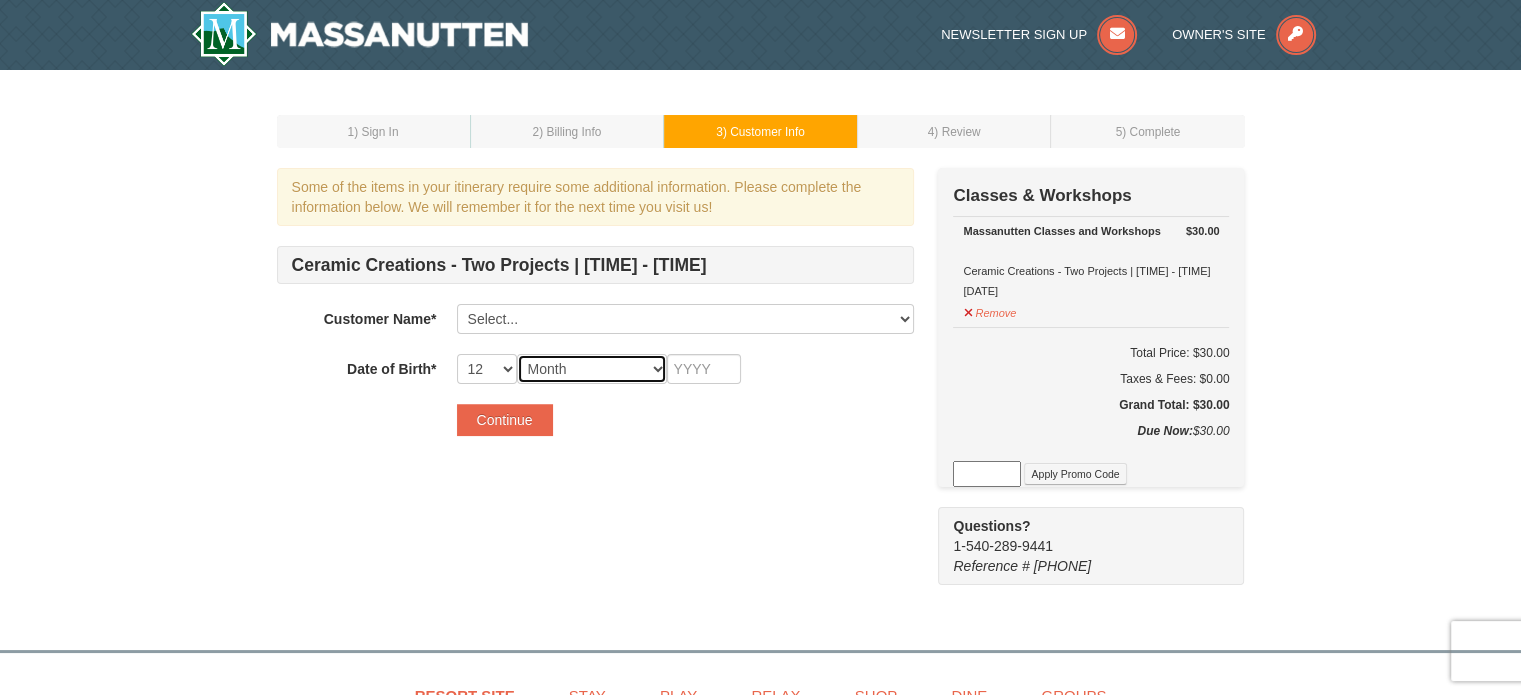 select on "12" 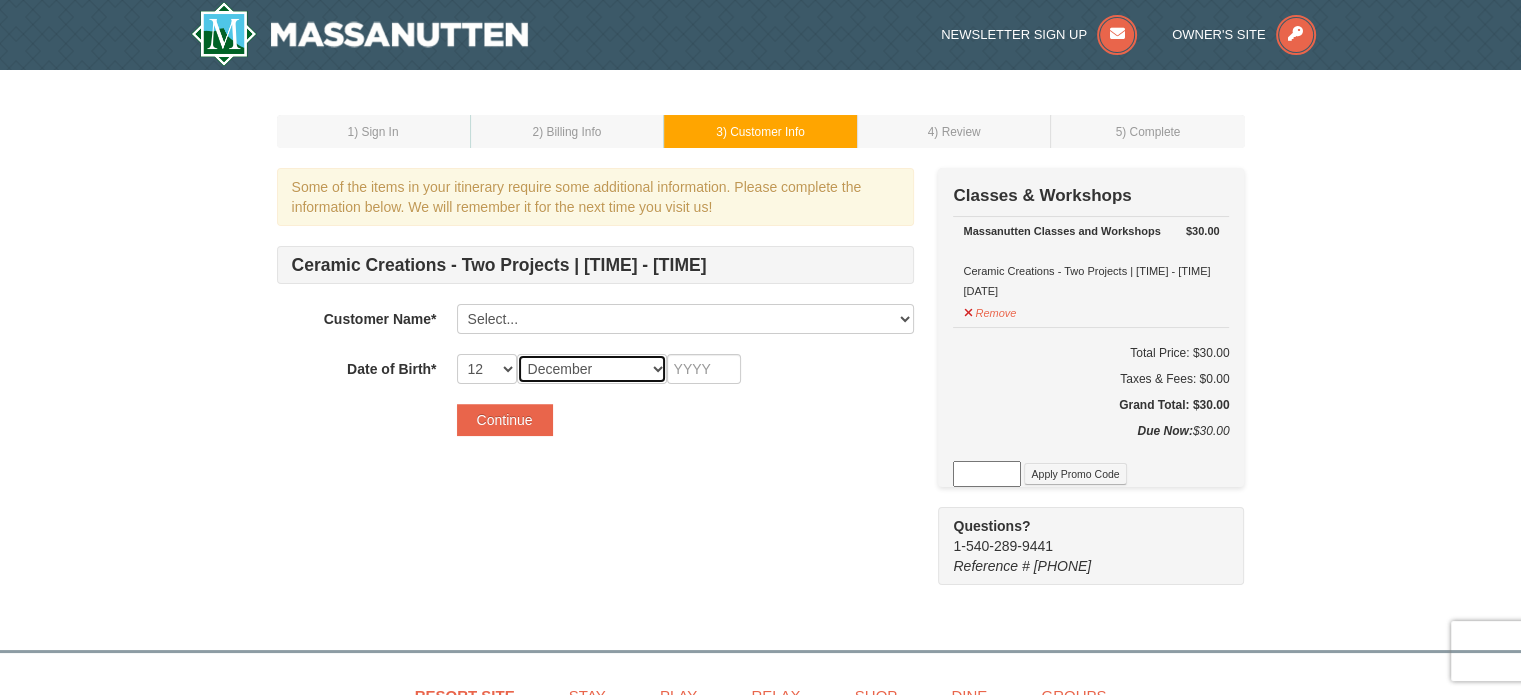 click on "Month January February March April May June July August September October November December" at bounding box center [592, 369] 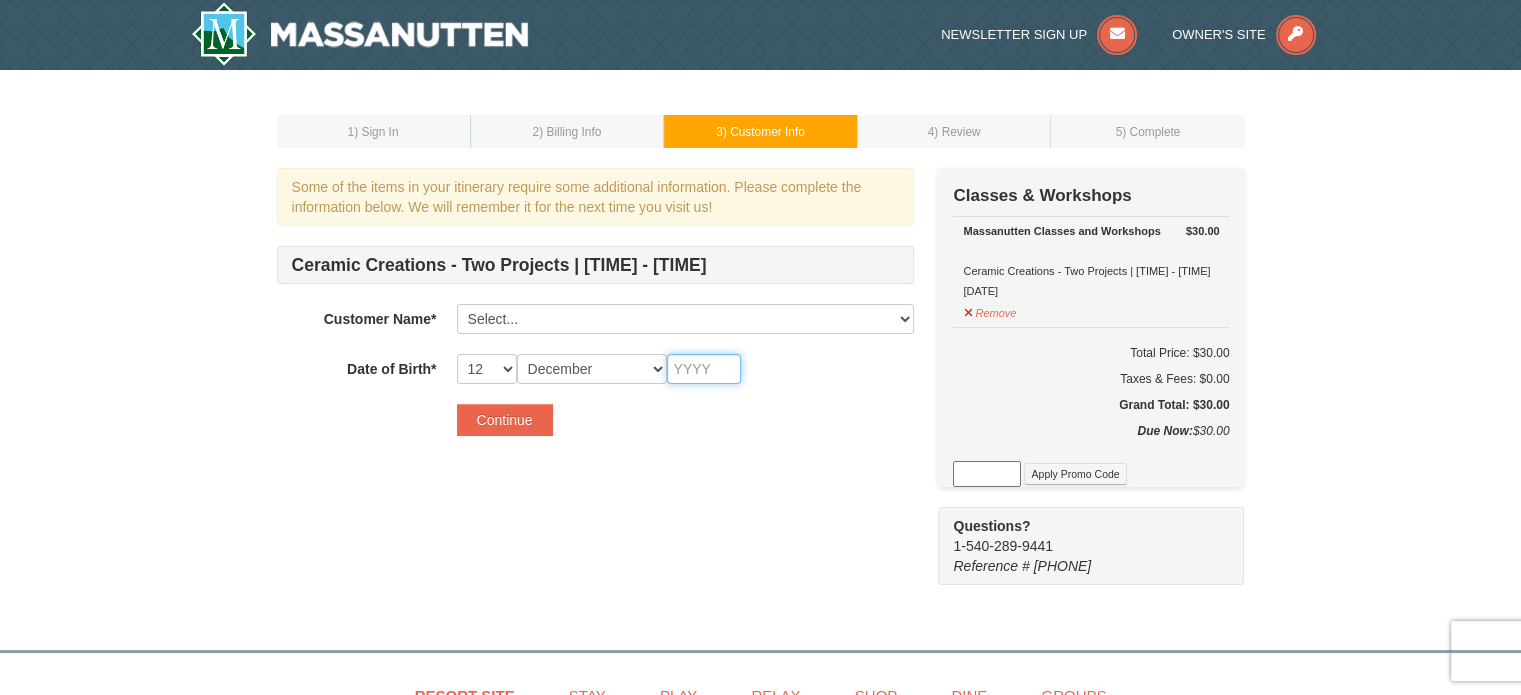 click at bounding box center [704, 369] 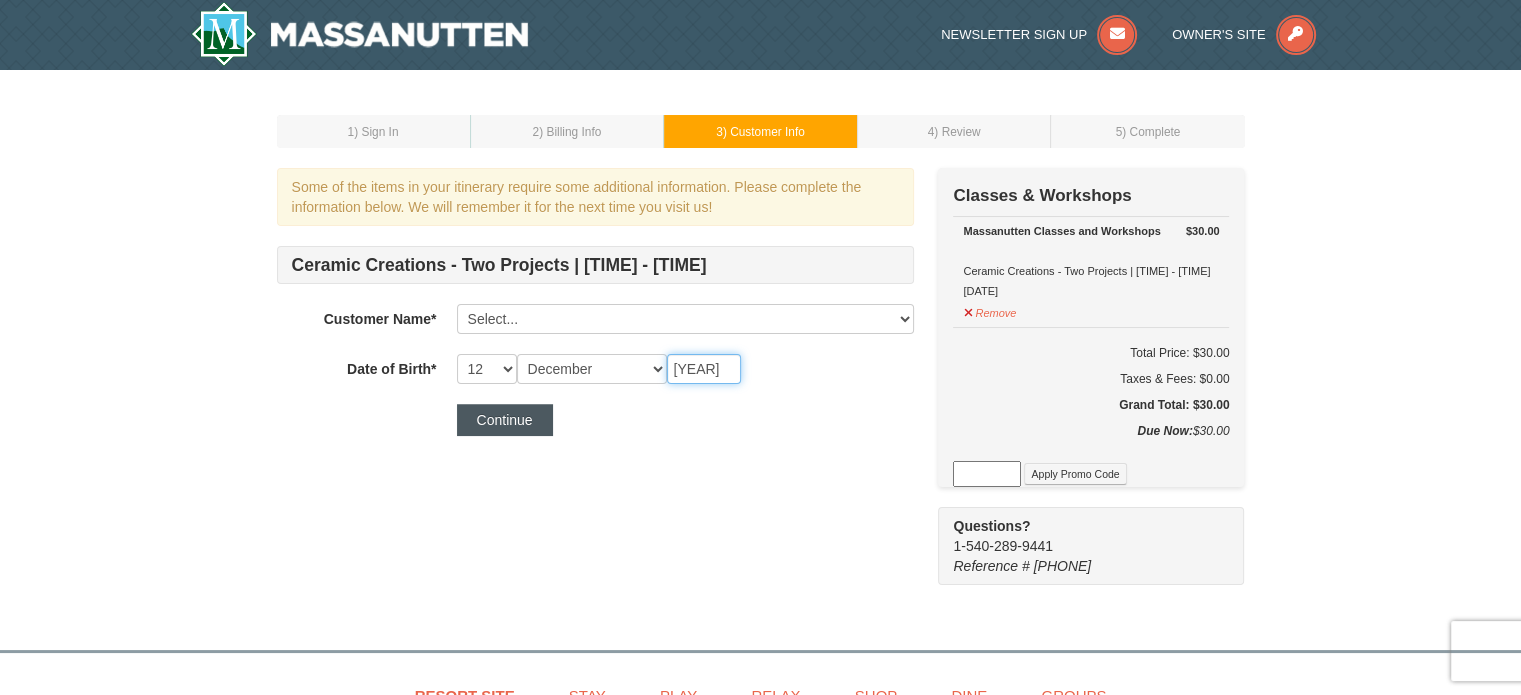 type on "1993" 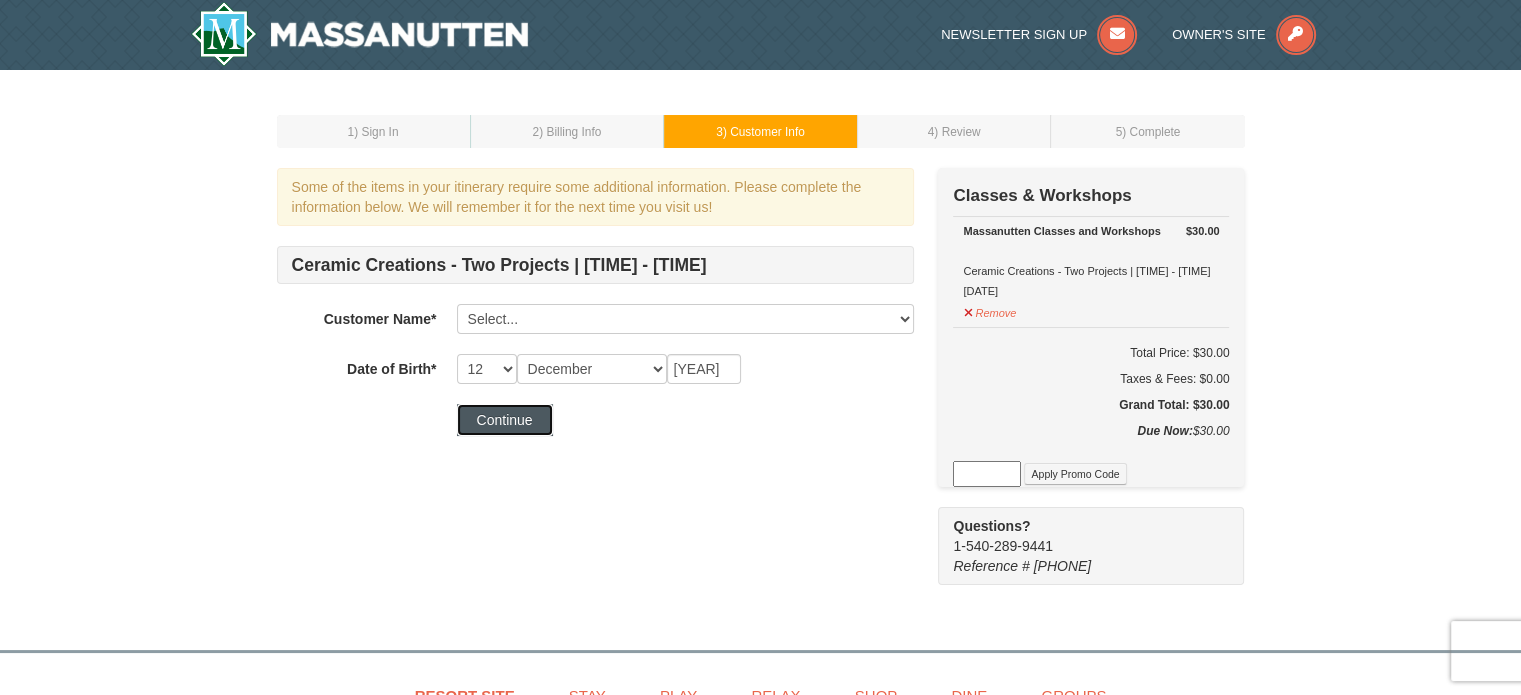 click on "Continue" at bounding box center [505, 420] 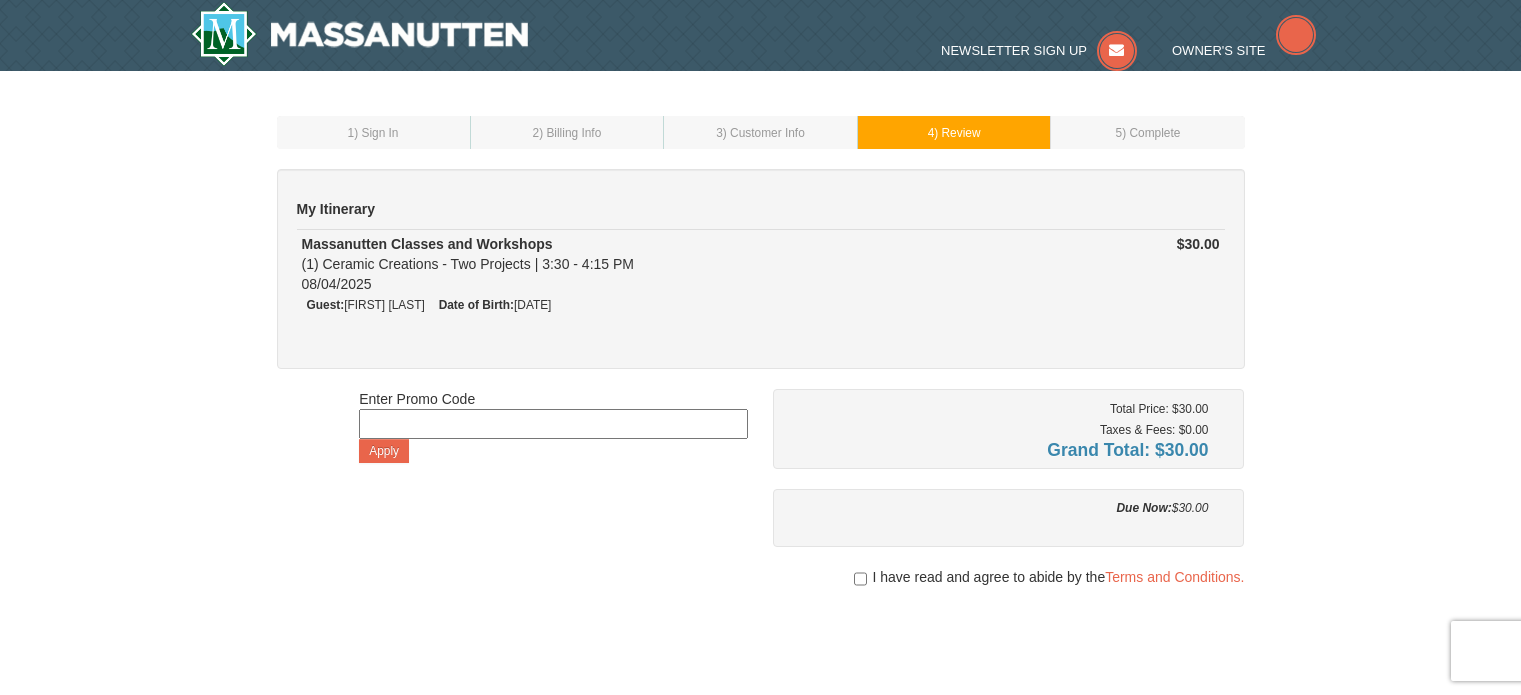 scroll, scrollTop: 0, scrollLeft: 0, axis: both 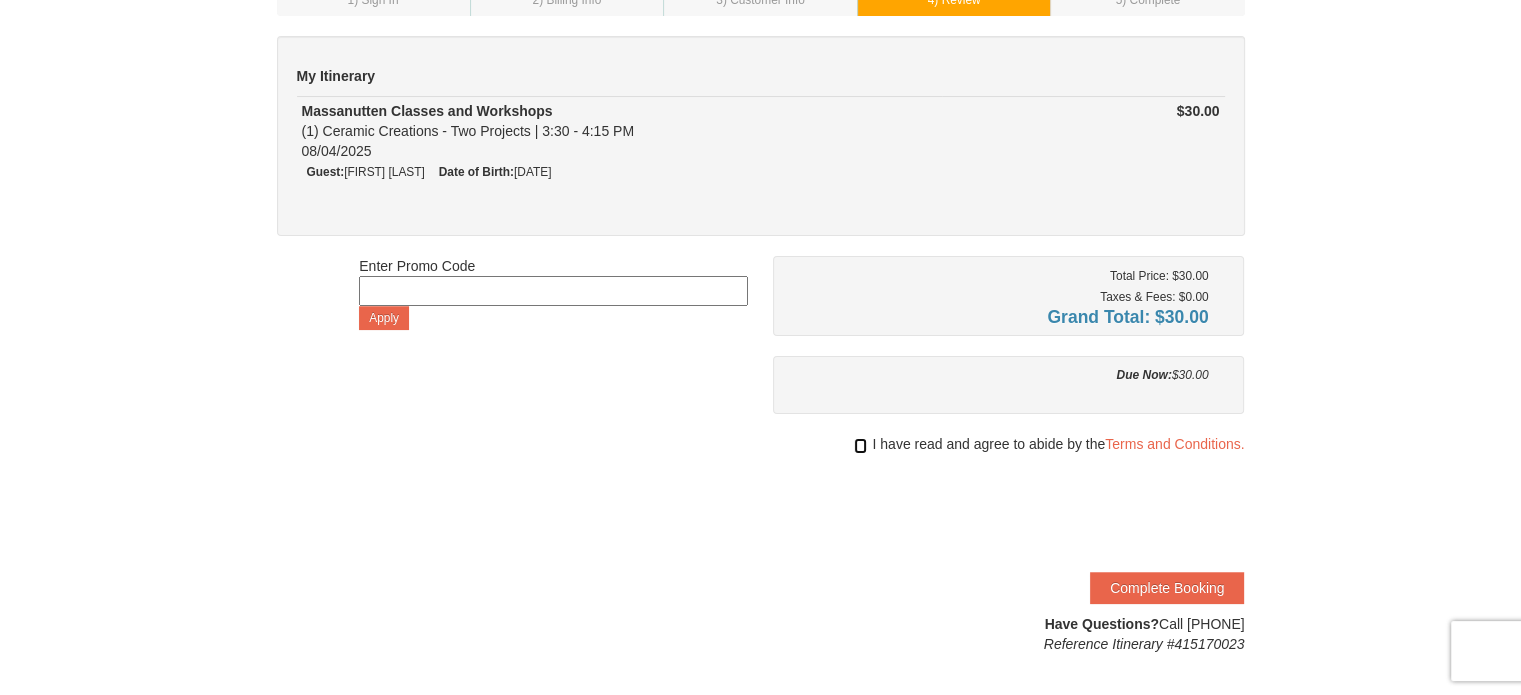 click at bounding box center [860, 446] 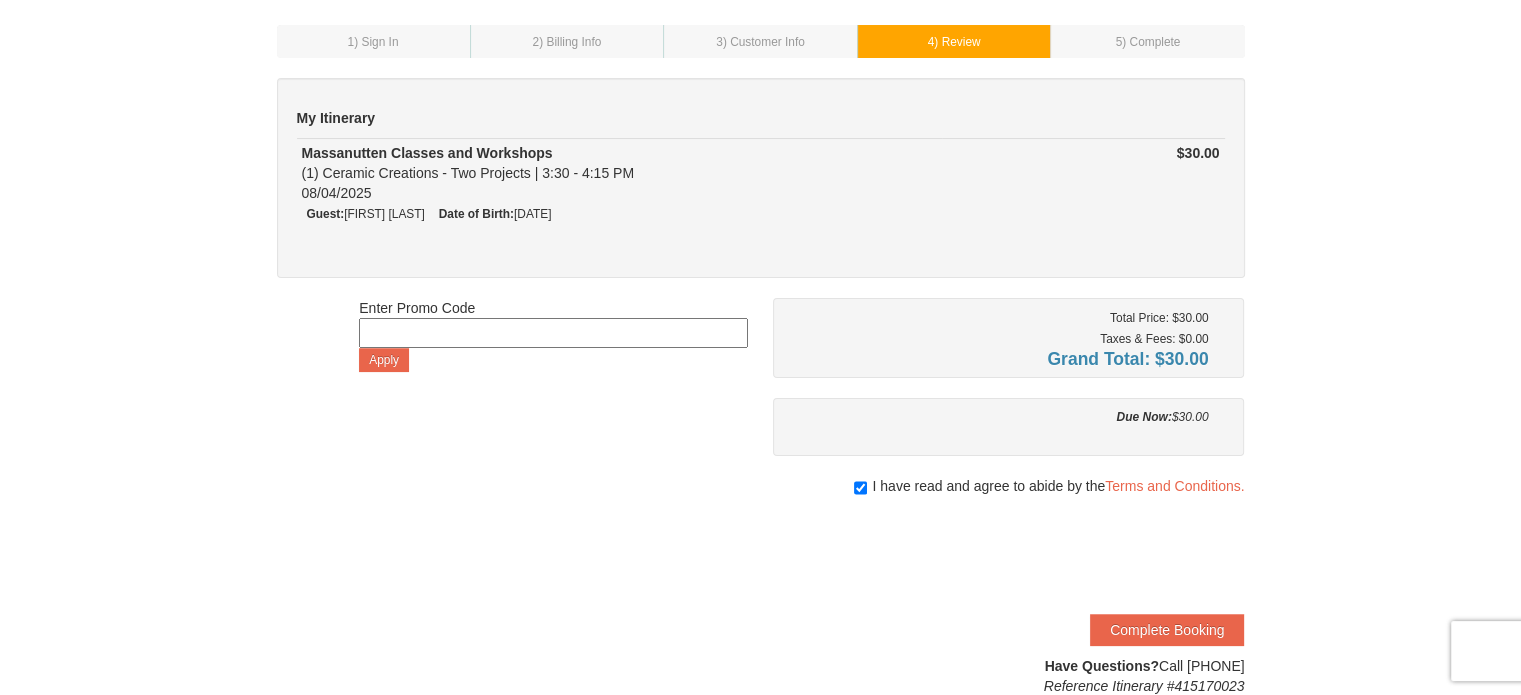 scroll, scrollTop: 156, scrollLeft: 0, axis: vertical 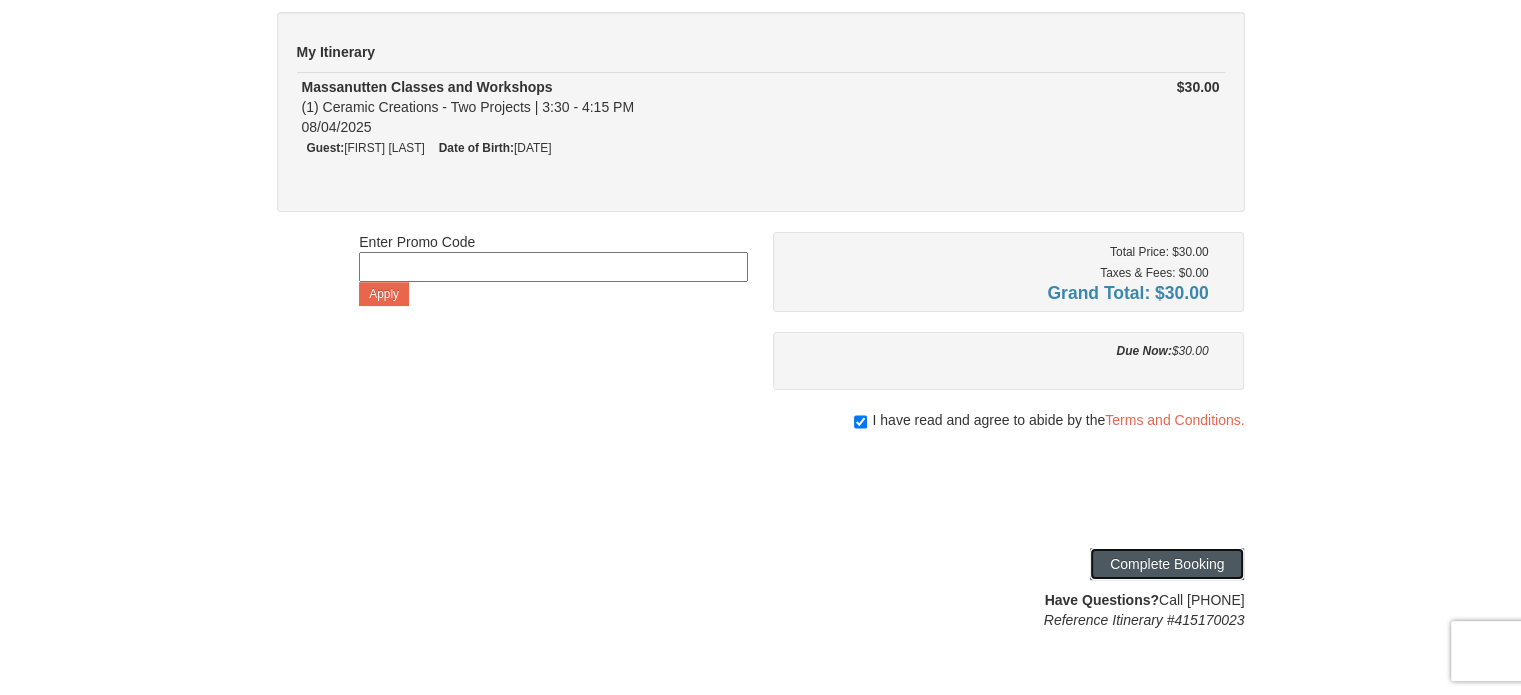 click on "Complete Booking" at bounding box center [1167, 564] 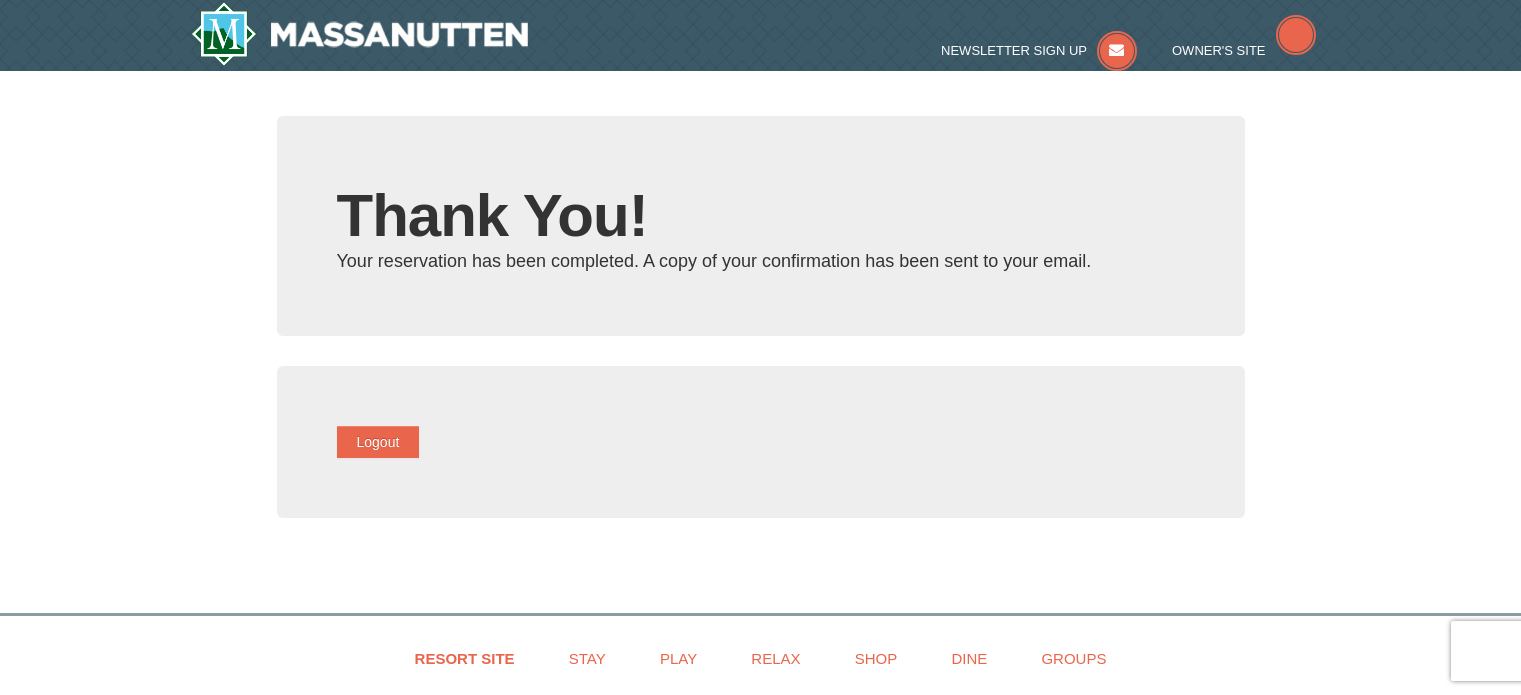 scroll, scrollTop: 0, scrollLeft: 0, axis: both 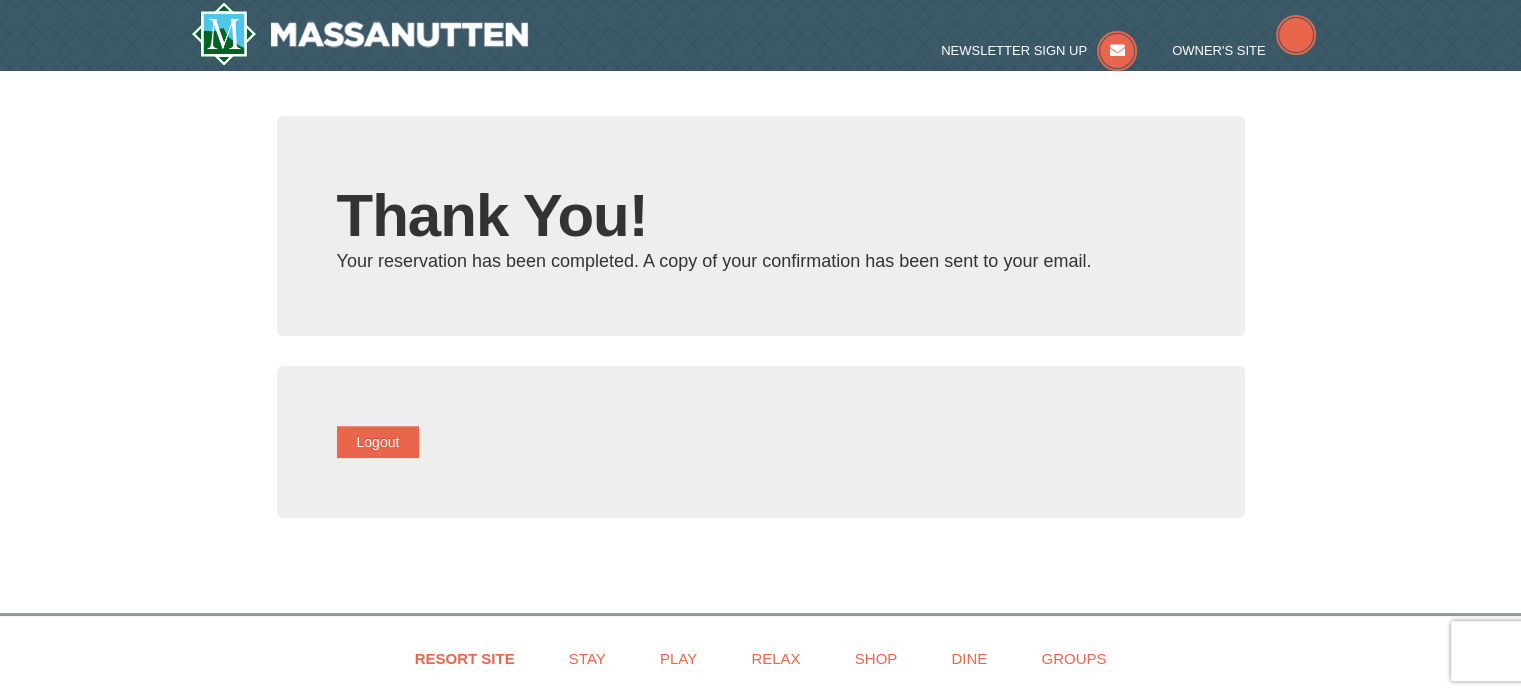 type on "[EMAIL]" 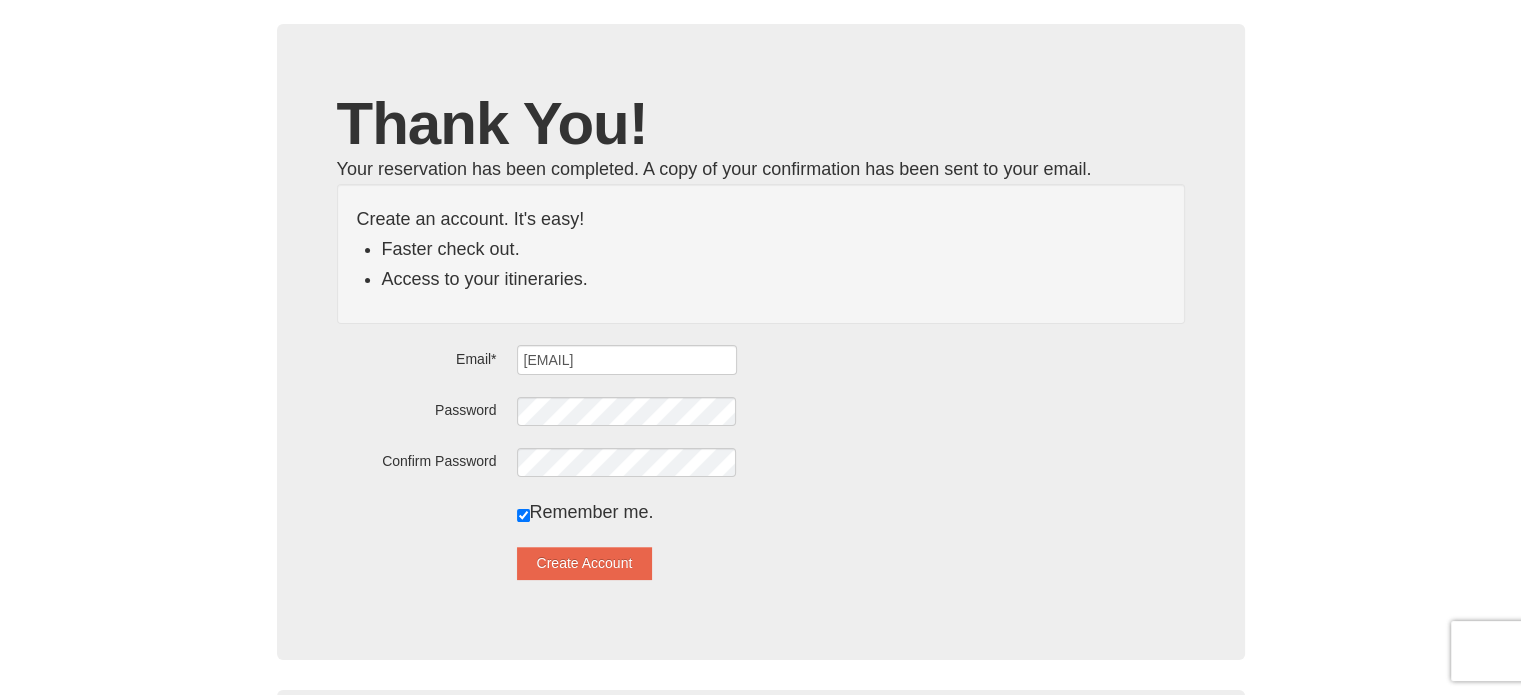 scroll, scrollTop: 96, scrollLeft: 0, axis: vertical 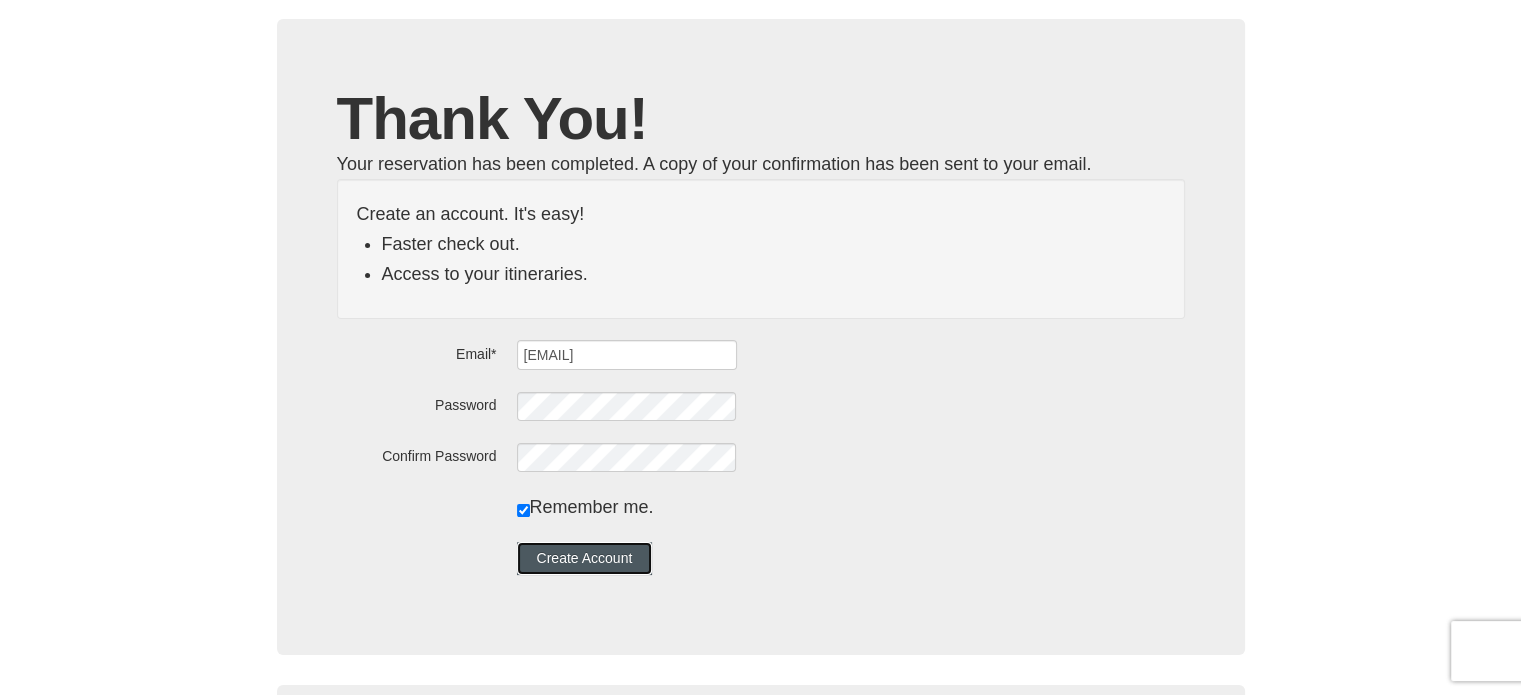 click on "Create Account" at bounding box center [585, 558] 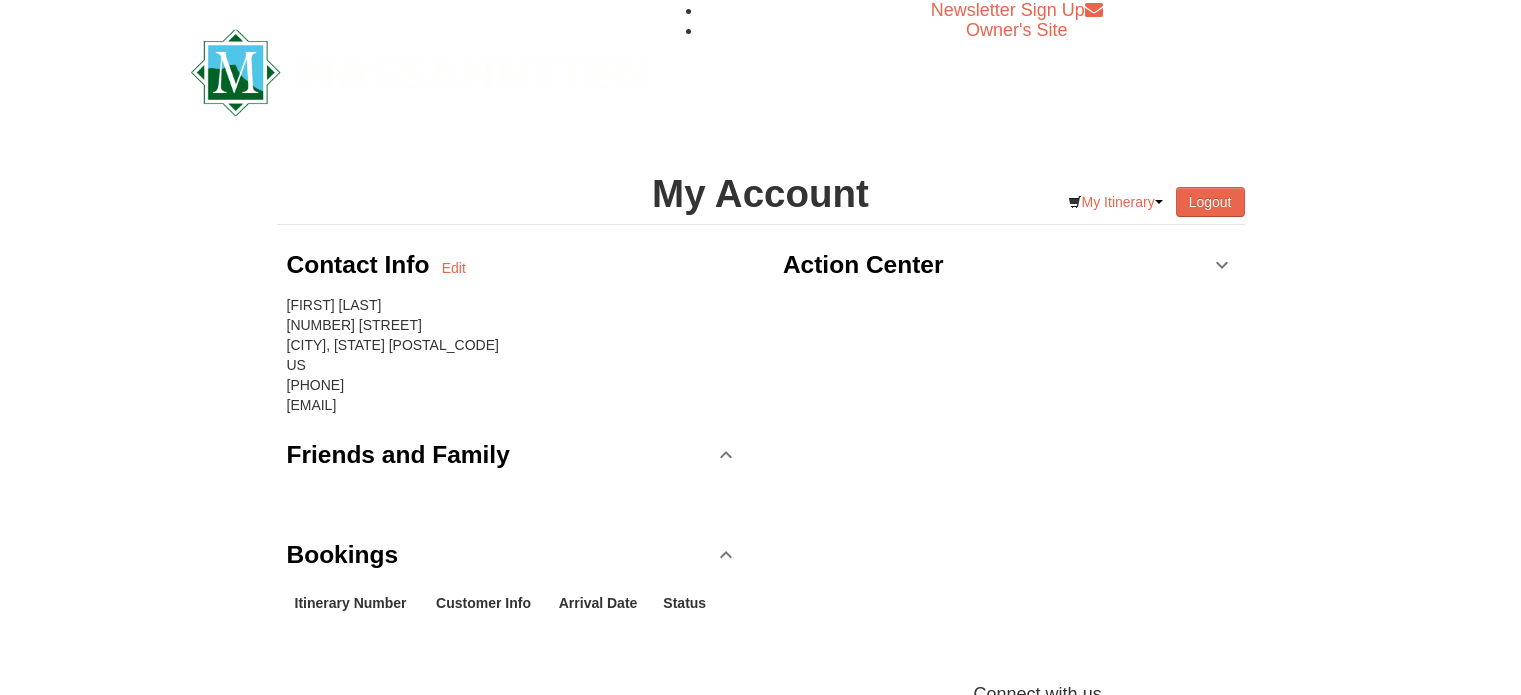 scroll, scrollTop: 0, scrollLeft: 0, axis: both 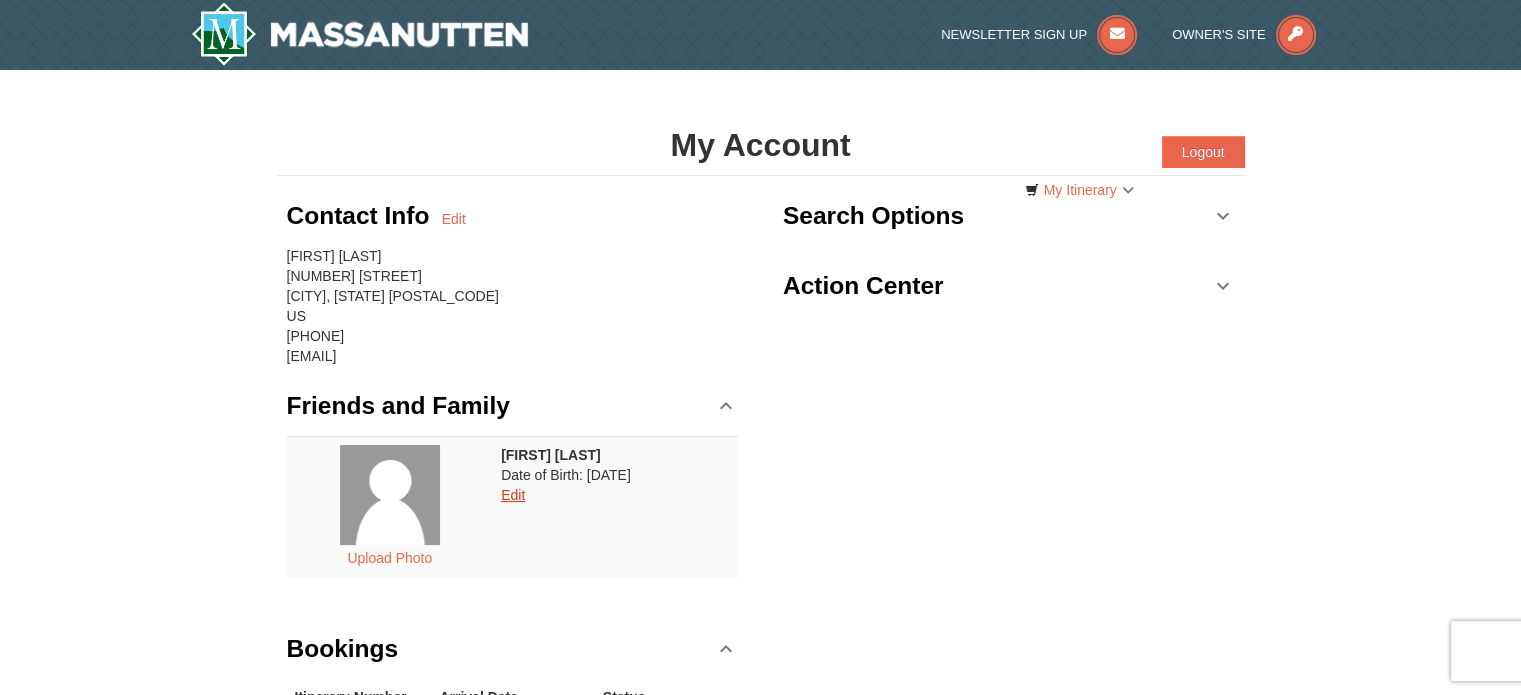 click on "Edit" at bounding box center [513, 495] 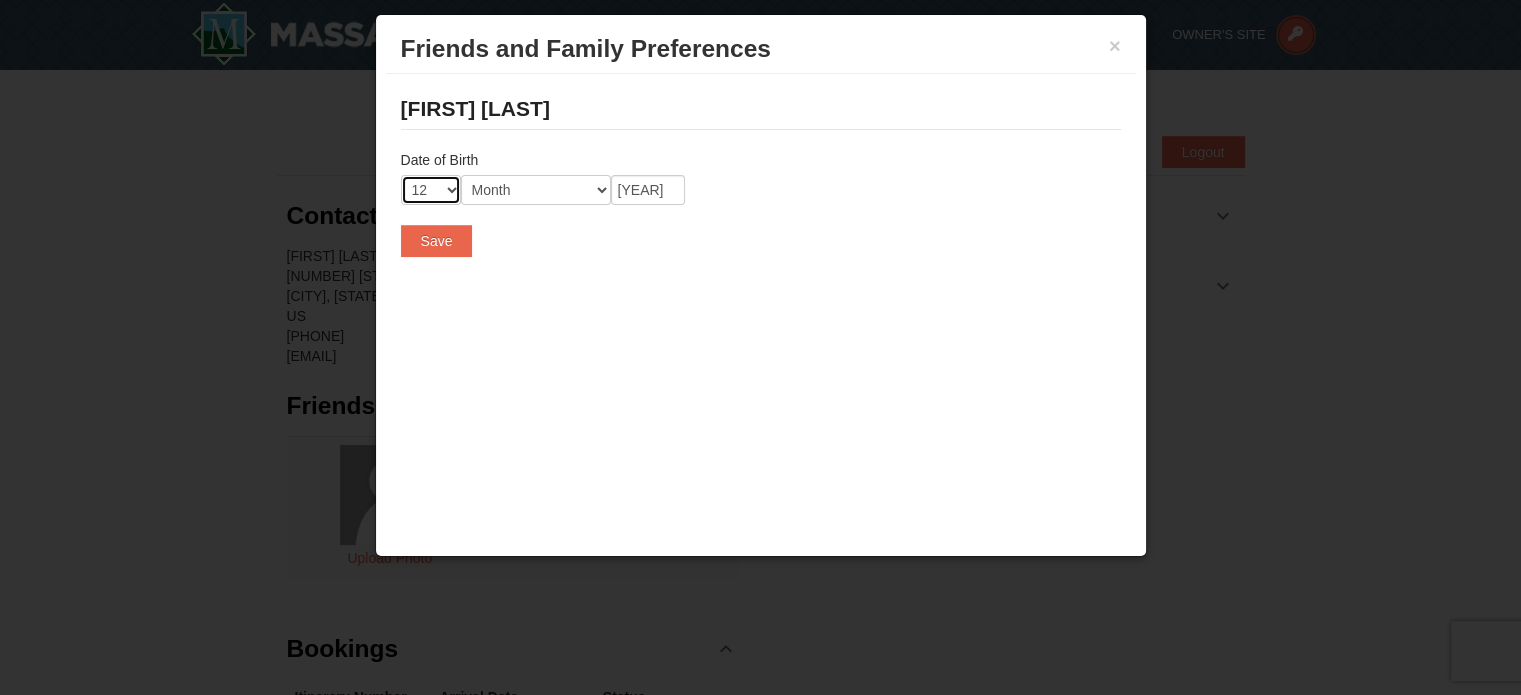 click on "-- 01 02 03 04 05 06 07 08 09 10 11 12 13 14 15 16 17 18 19 20 21 22 23 24 25 26 27 28 29 30 31" at bounding box center (431, 190) 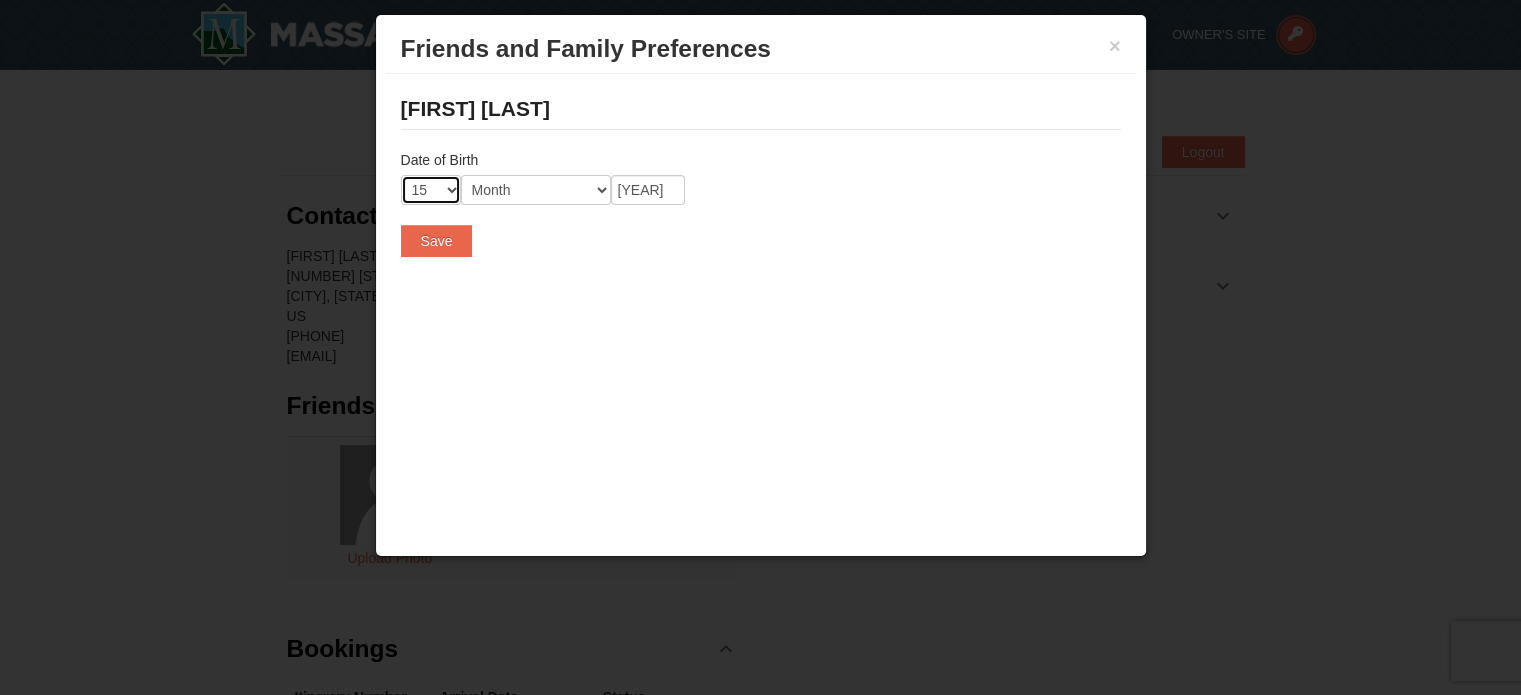 click on "-- 01 02 03 04 05 06 07 08 09 10 11 12 13 14 15 16 17 18 19 20 21 22 23 24 25 26 27 28 29 30 31" at bounding box center (431, 190) 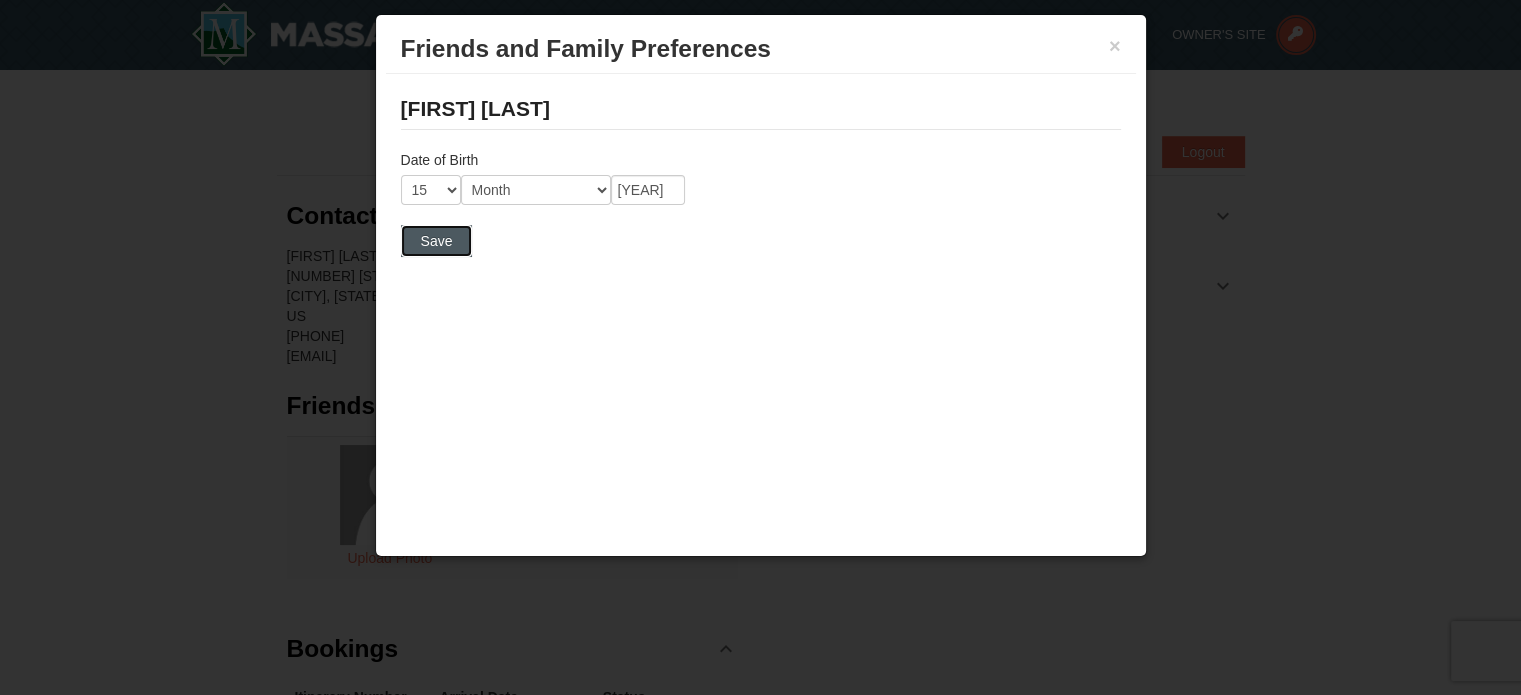 click on "Save" at bounding box center (437, 241) 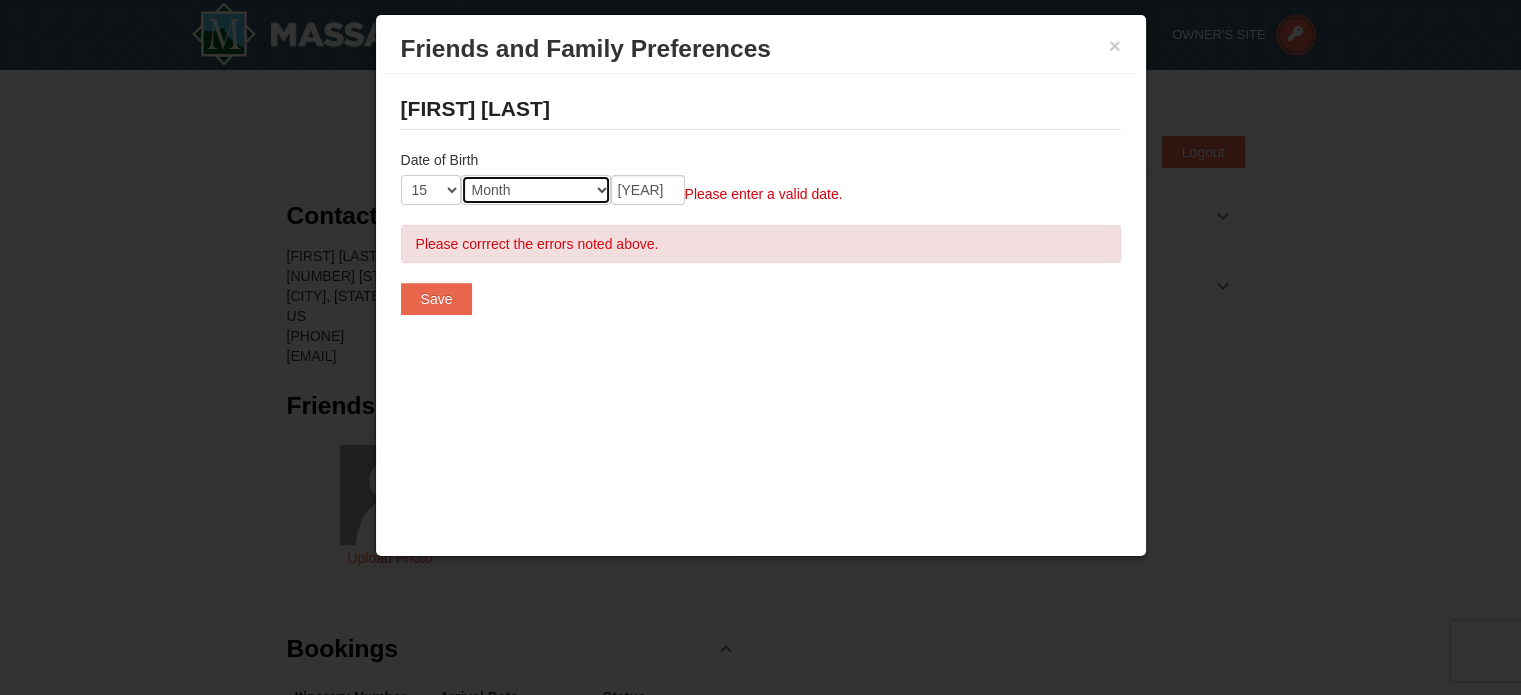 click on "Month January February March April May June July August September October November December" at bounding box center [536, 190] 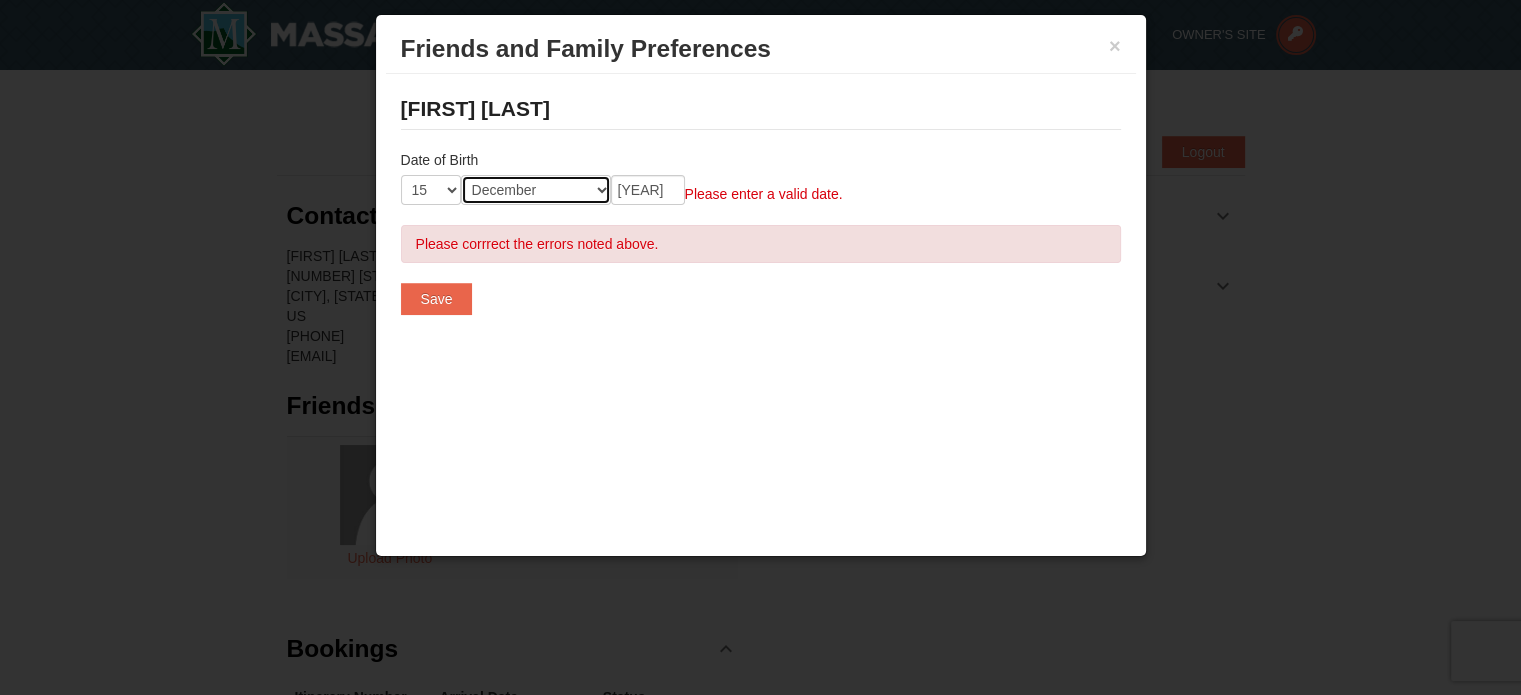 click on "Month January February March April May June July August September October November December" at bounding box center [536, 190] 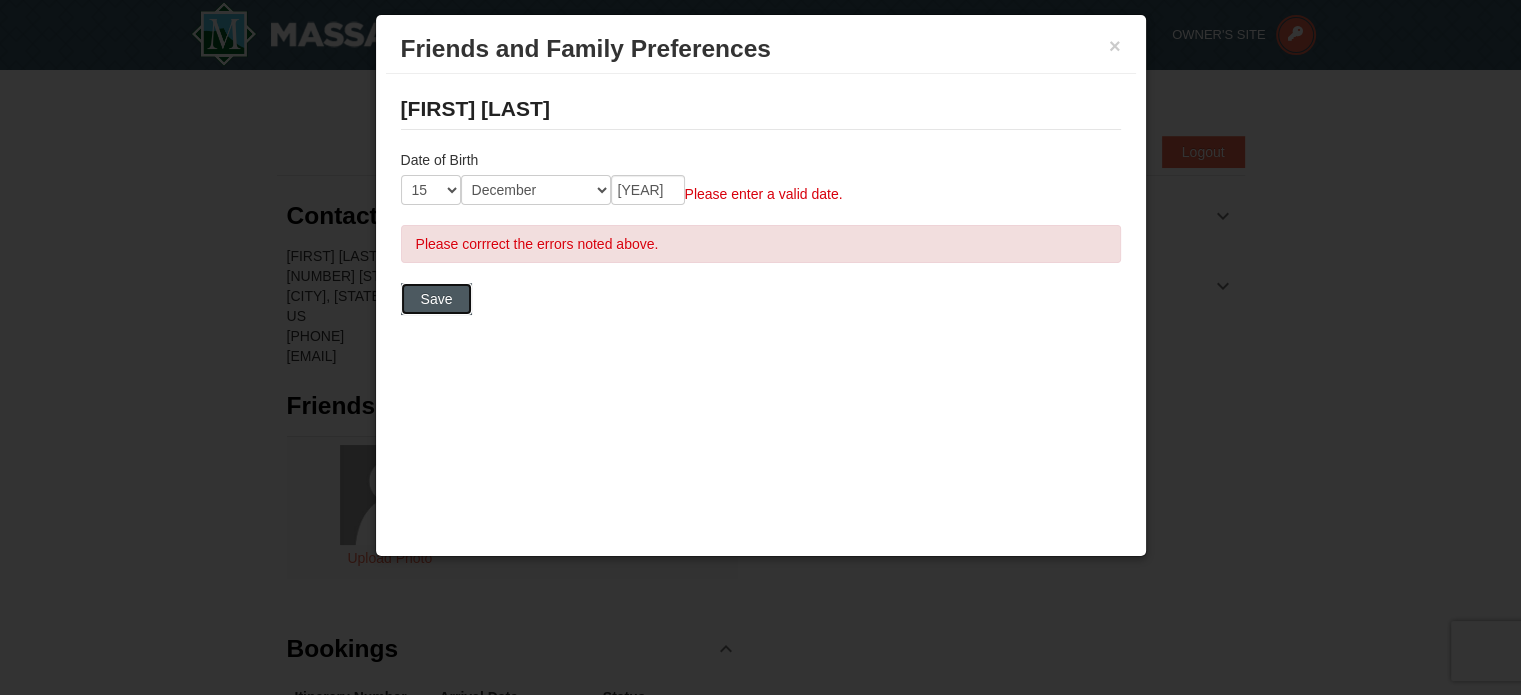 click on "Save" at bounding box center (437, 299) 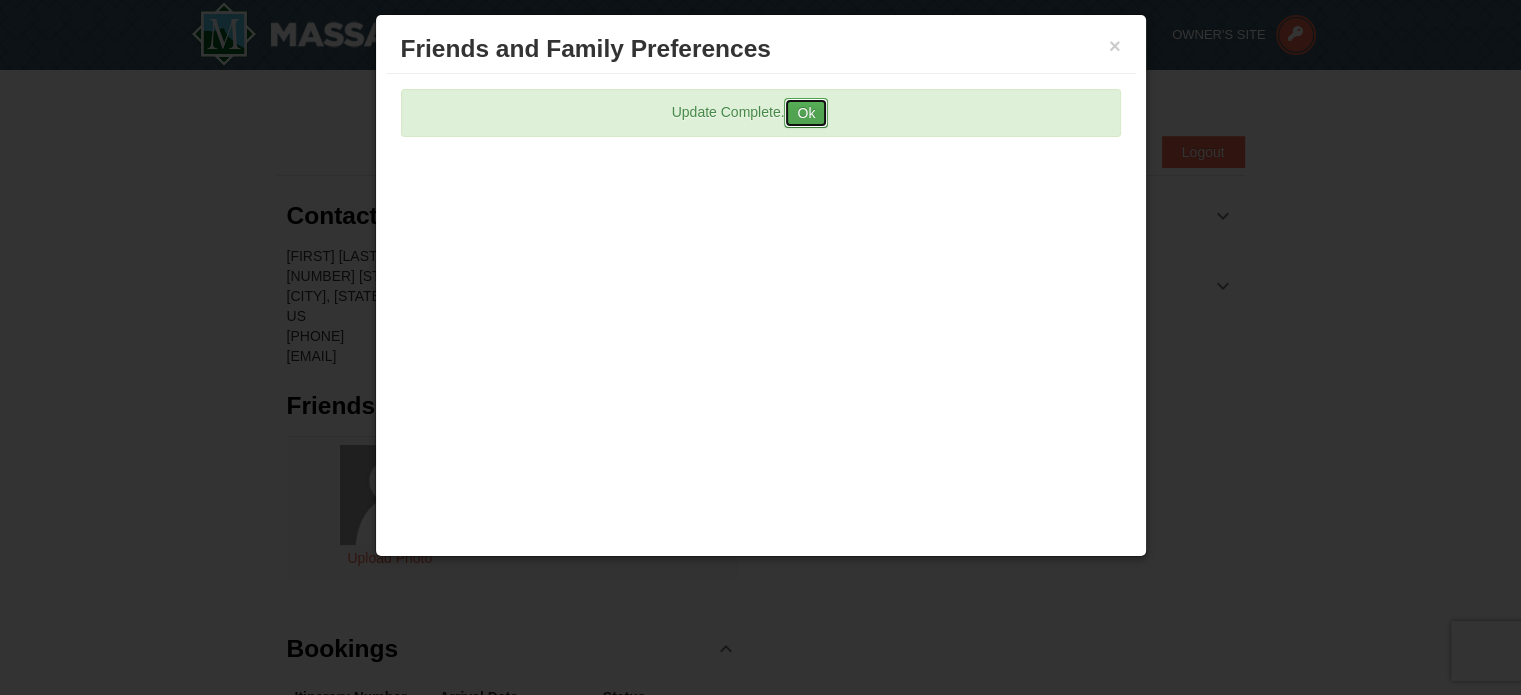 click on "Ok" at bounding box center [806, 113] 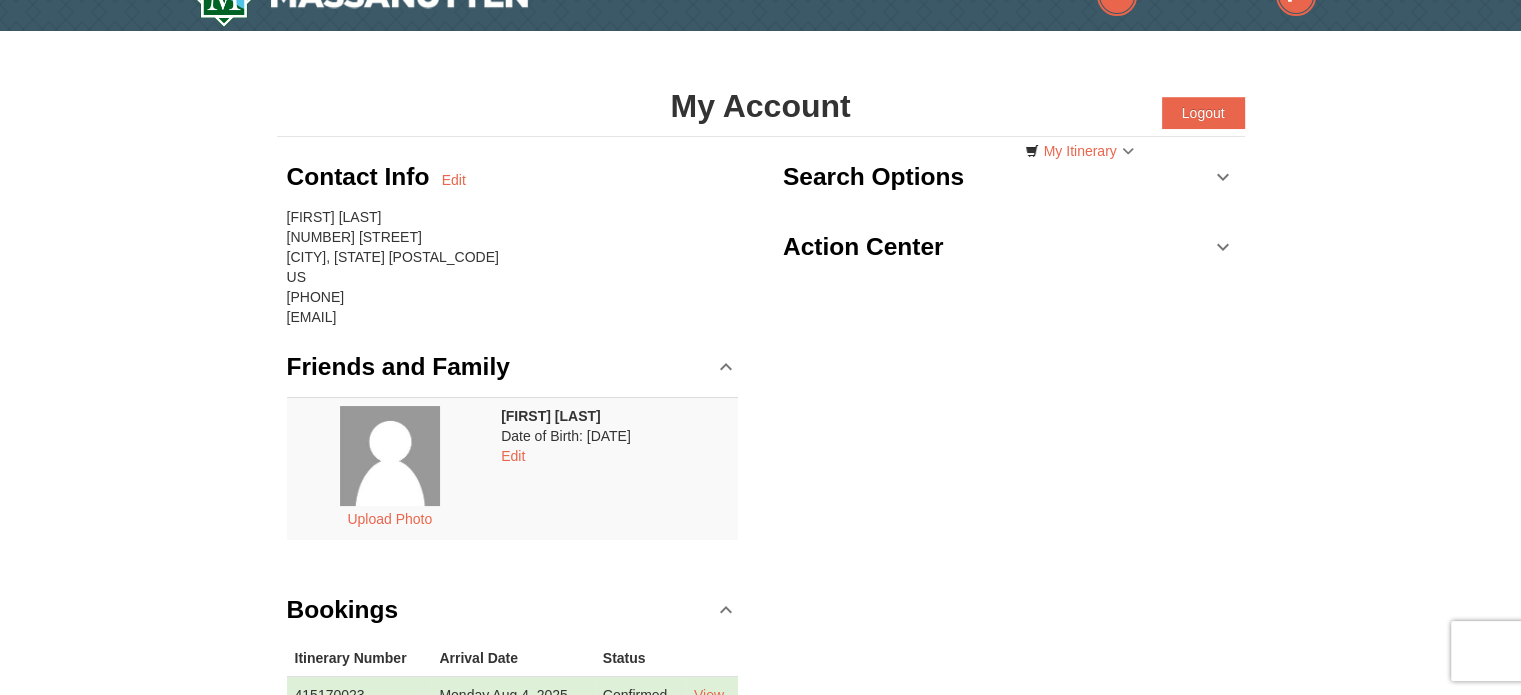 scroll, scrollTop: 36, scrollLeft: 0, axis: vertical 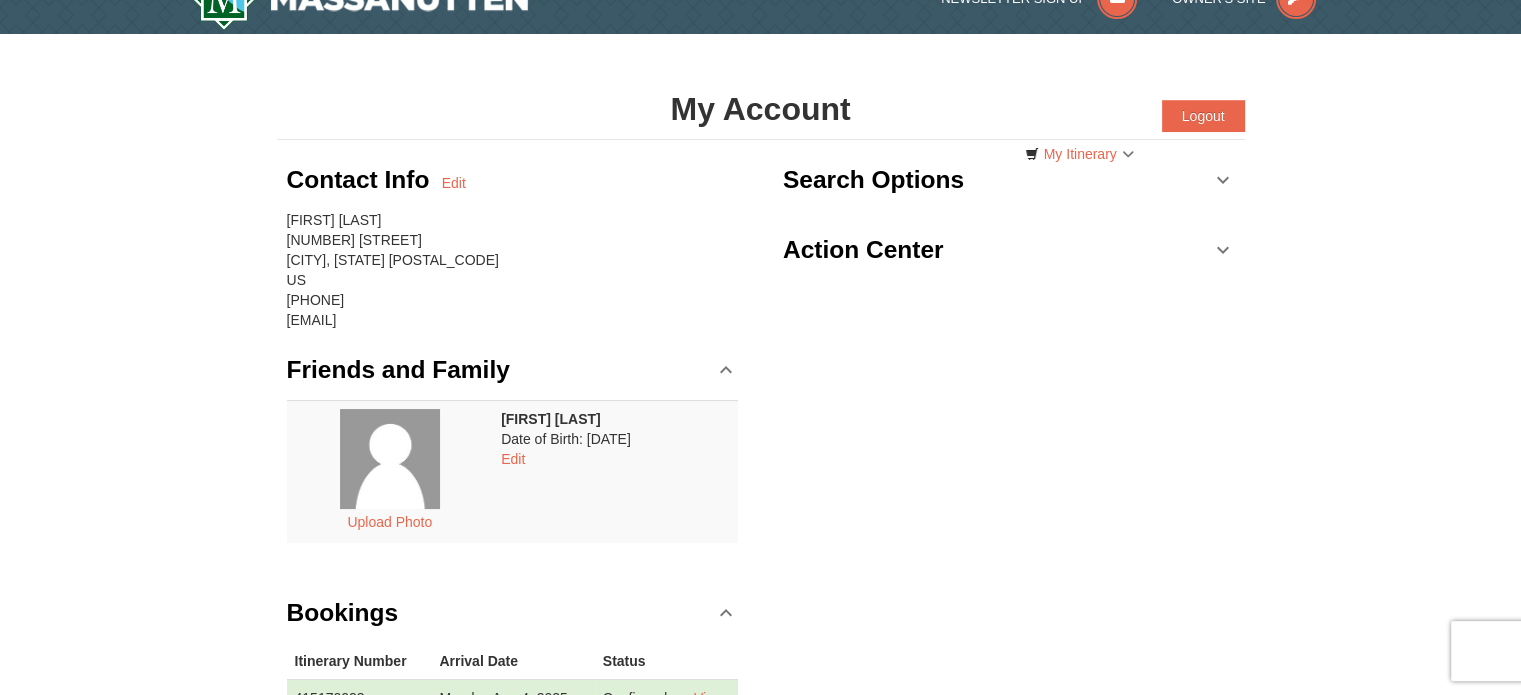 click on "Action Center" at bounding box center [1009, 250] 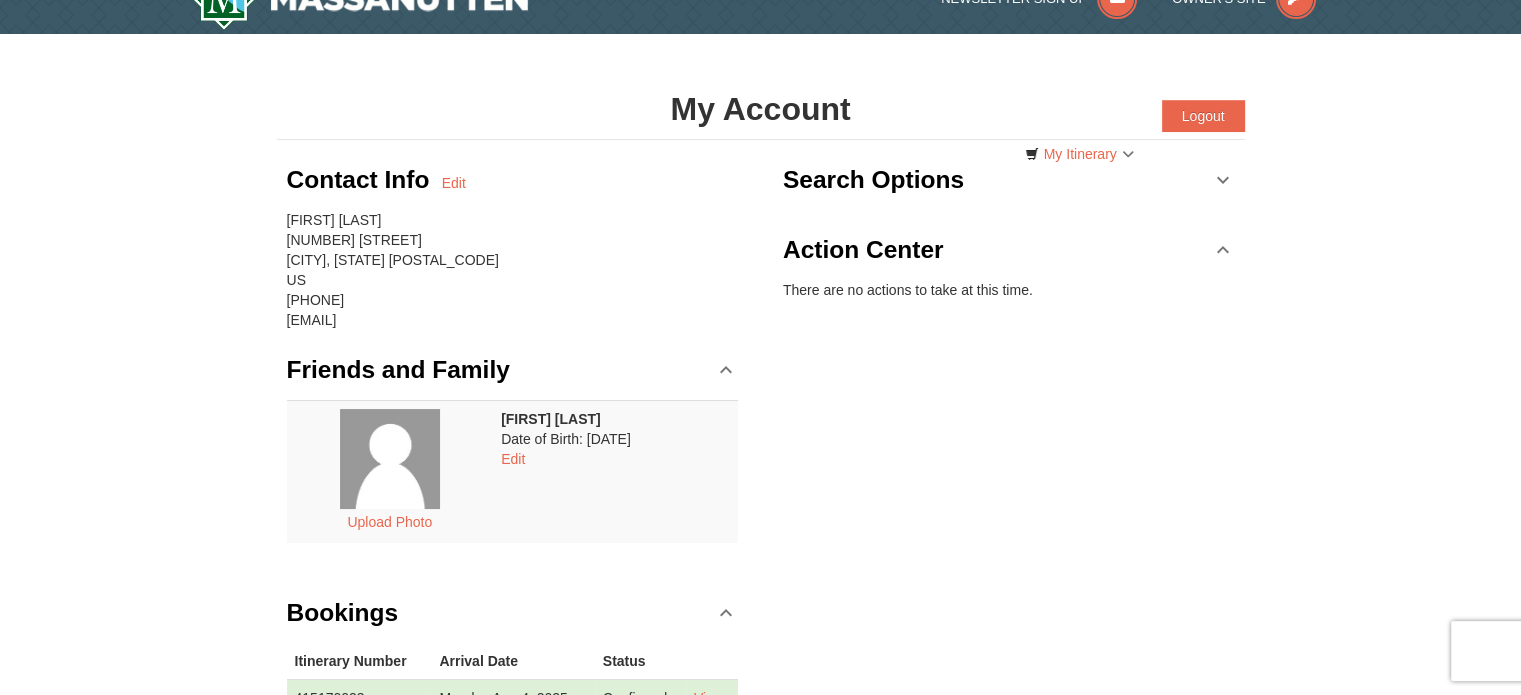 click on "Action Center" at bounding box center (1009, 250) 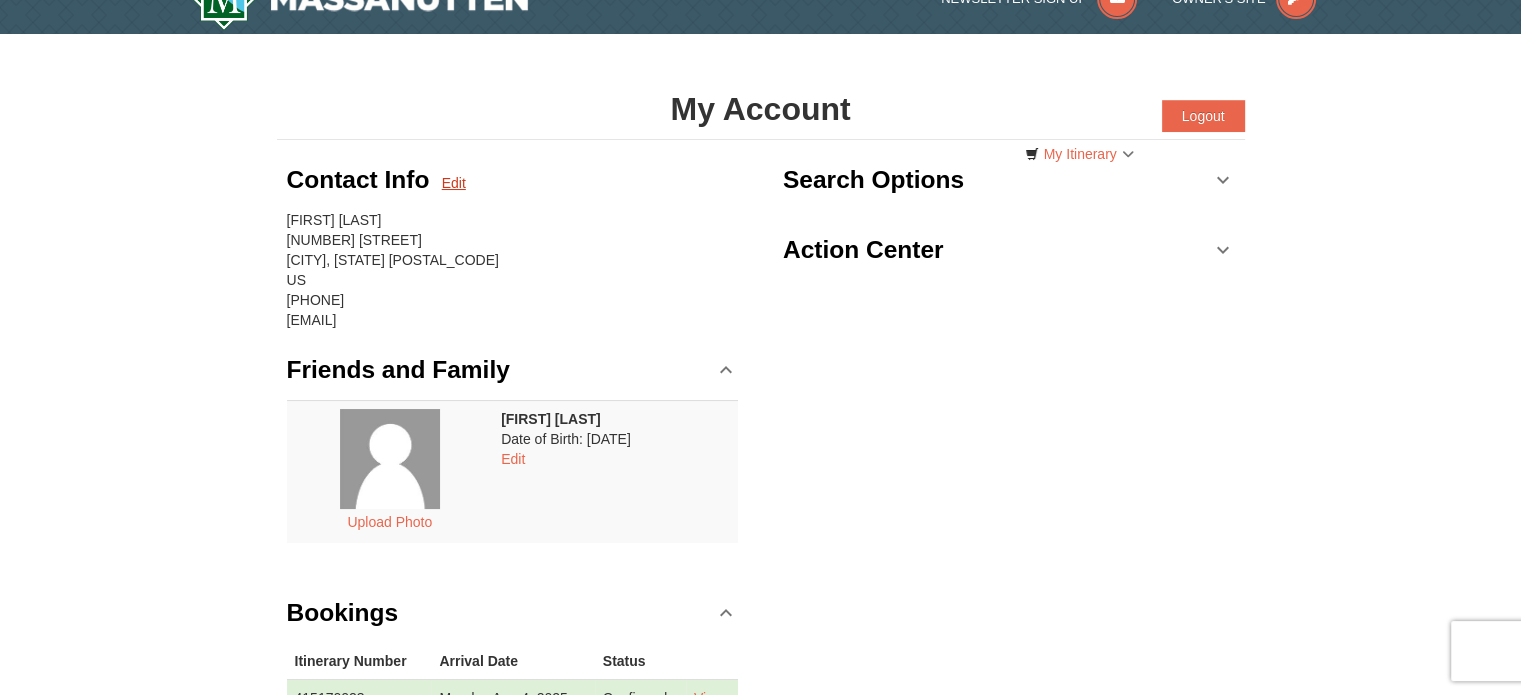 click on "Edit" at bounding box center [454, 183] 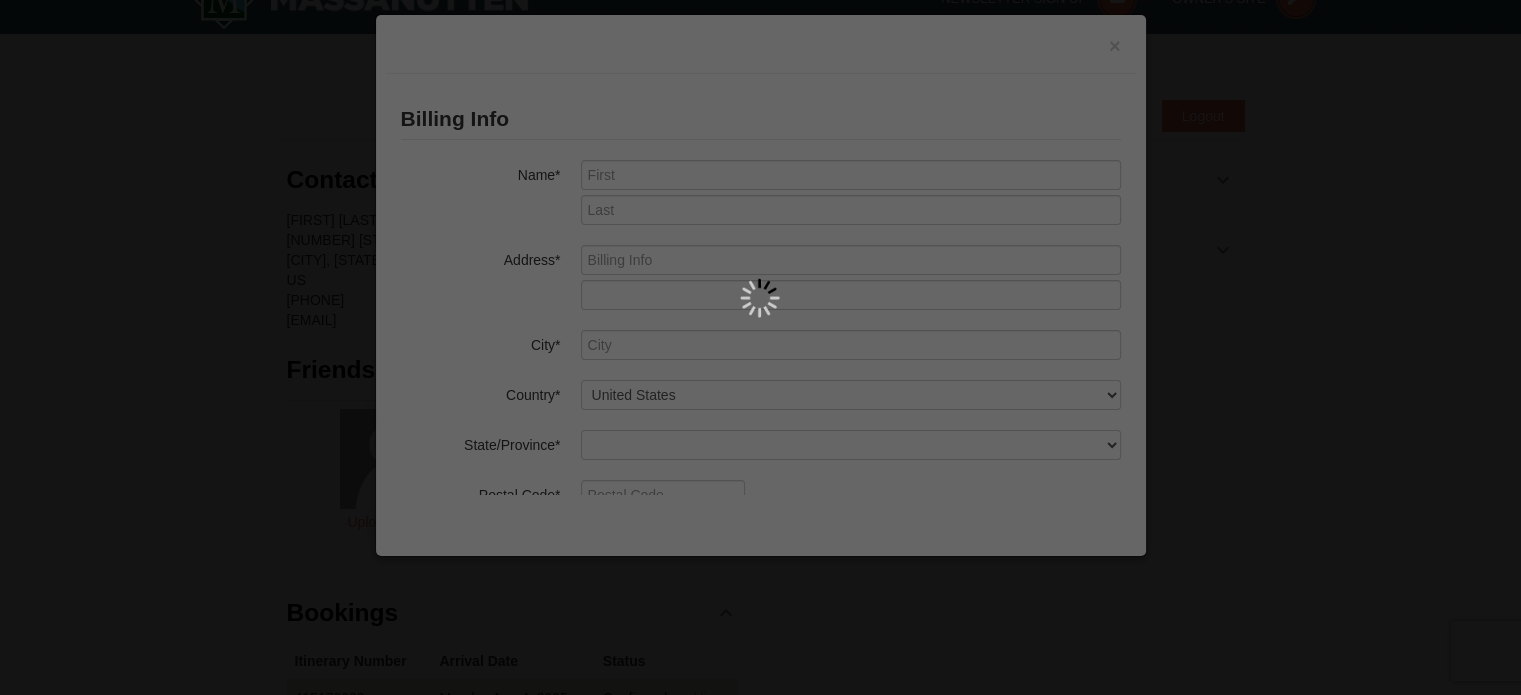 type on "Max" 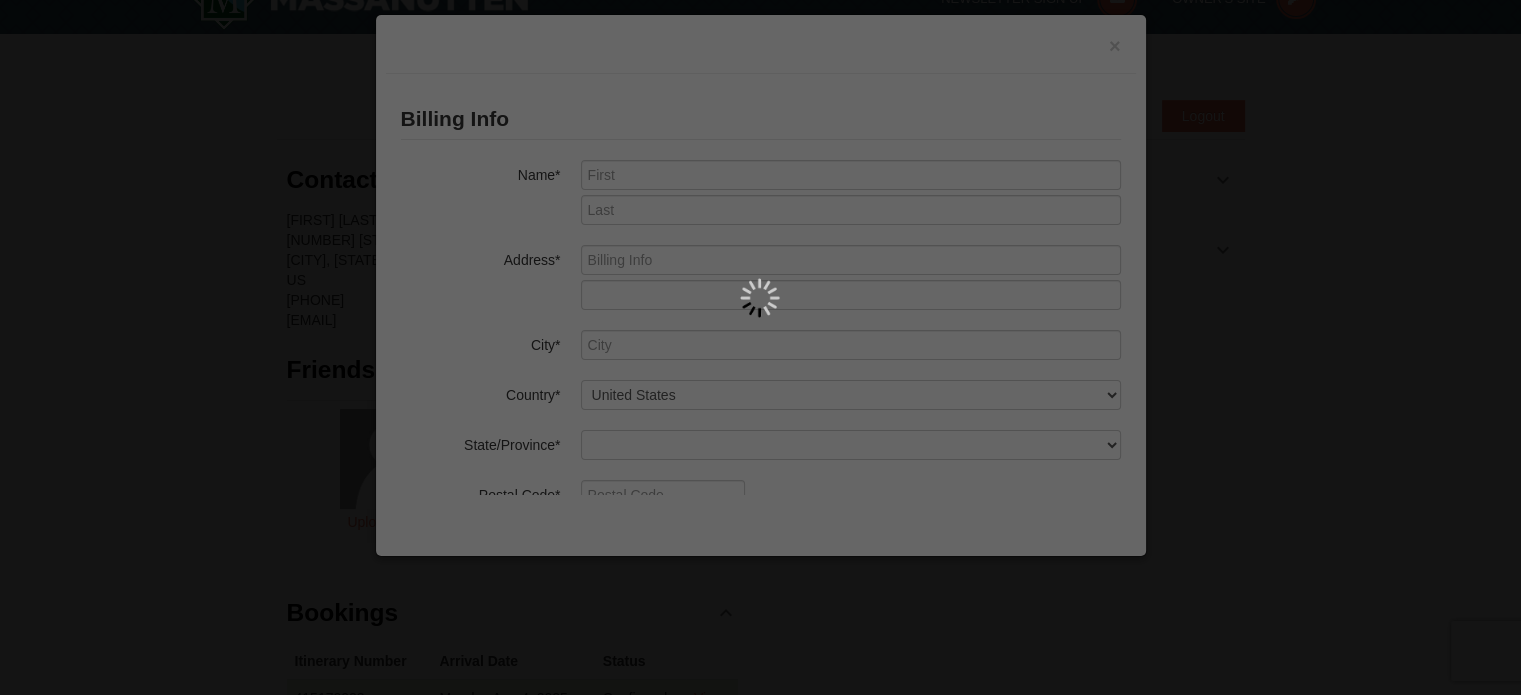 type on "Flerlage" 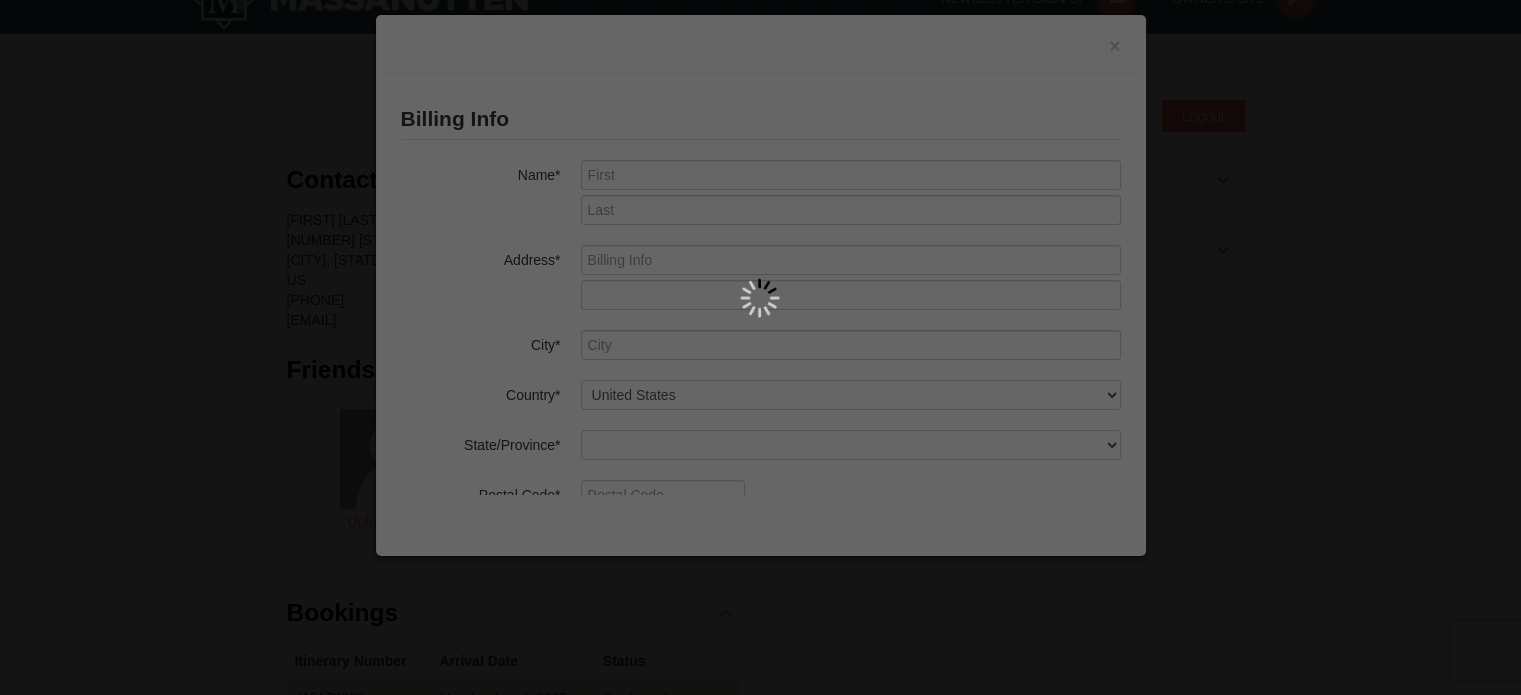 type on "14755 Flerlage Place" 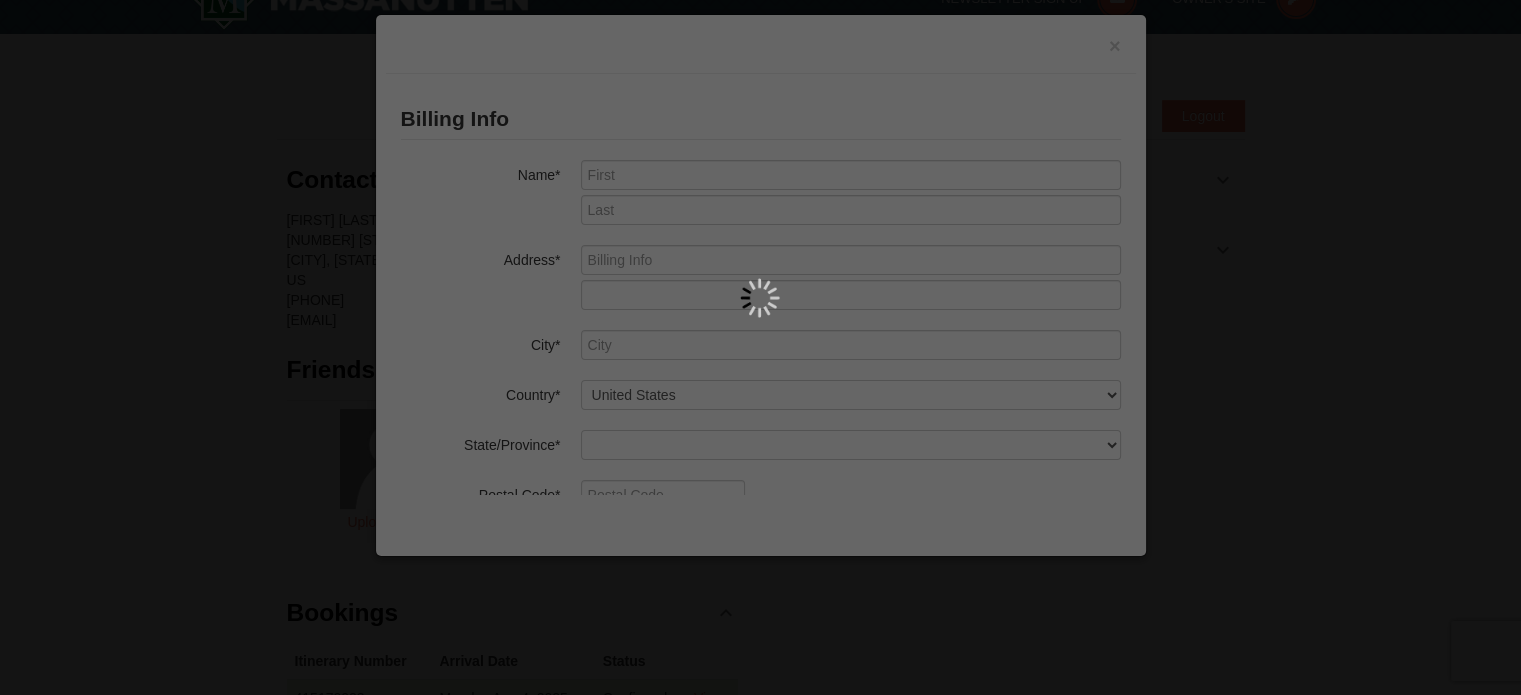 type on "Waldorf" 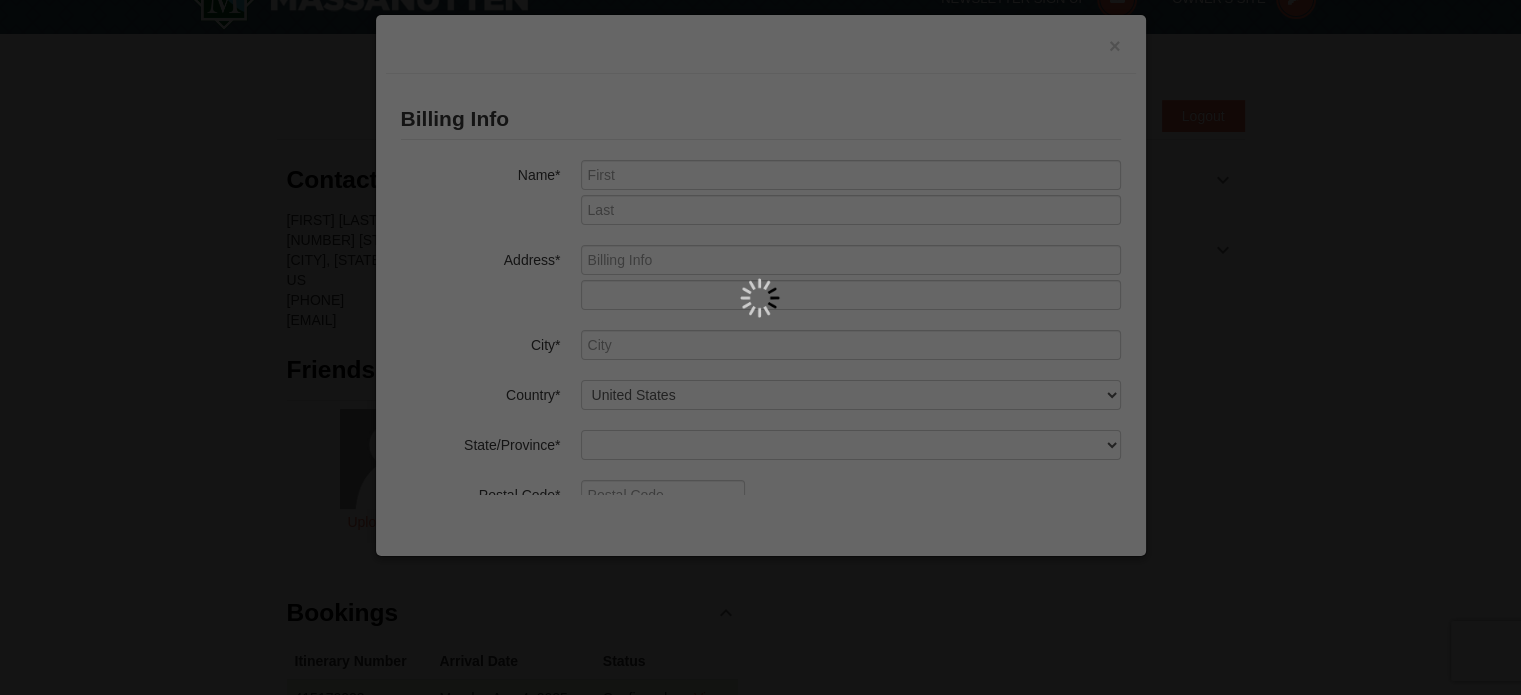 type on "20601" 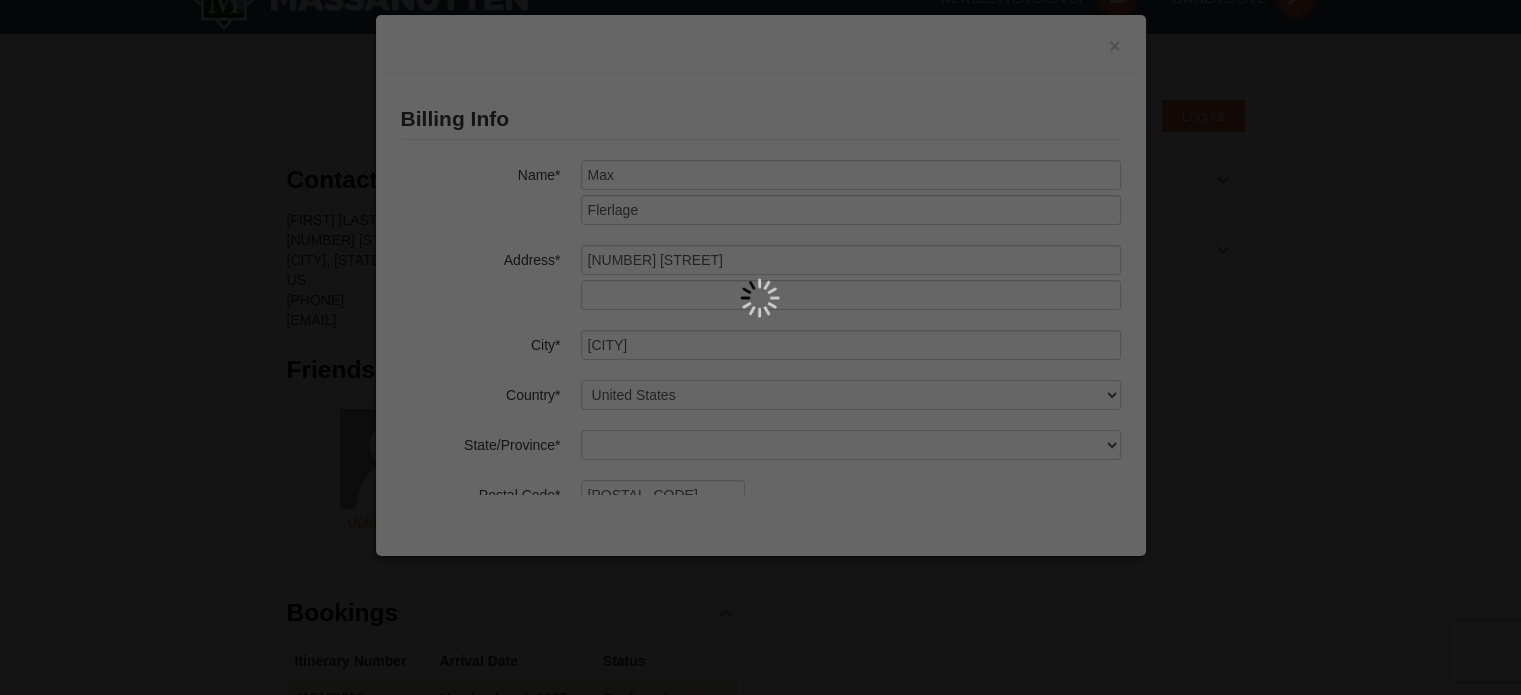 type on "240" 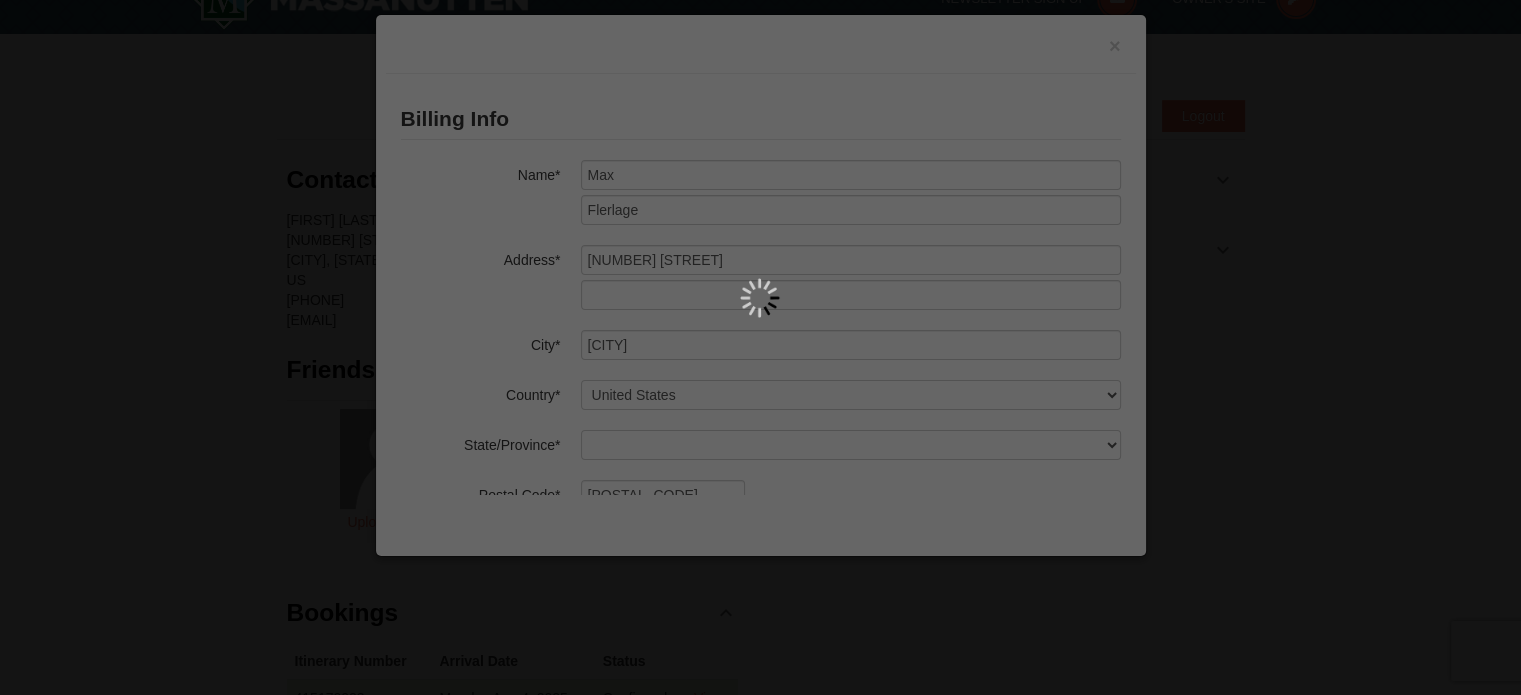 type on "435" 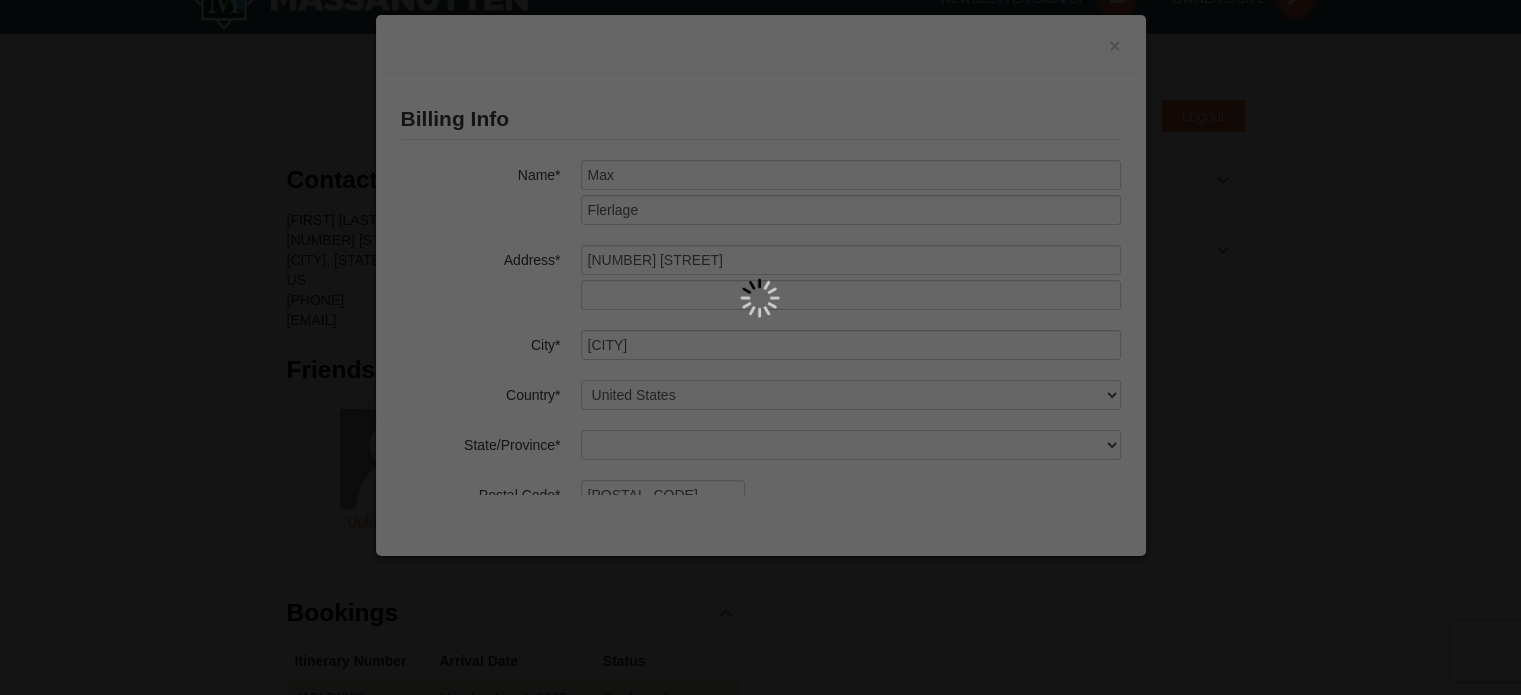 type on "1341" 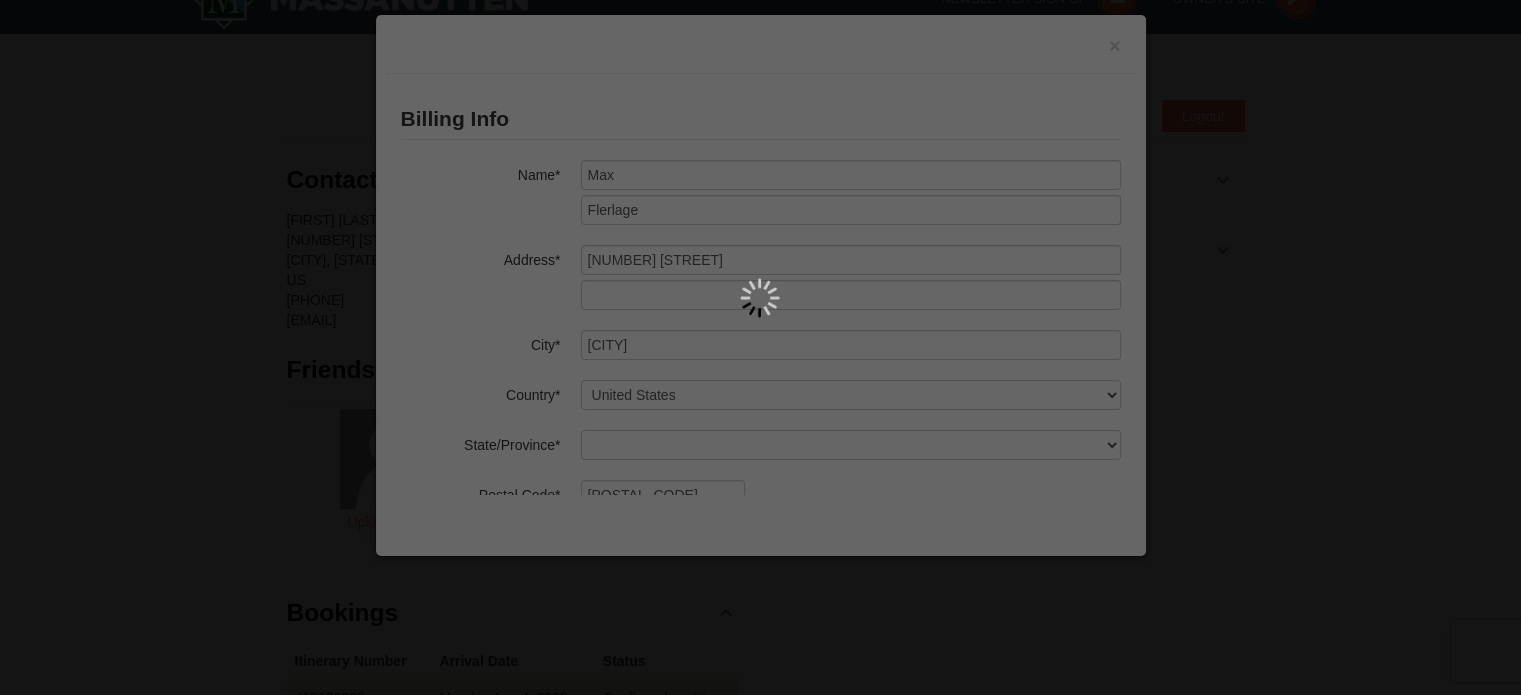 type on "[EMAIL]" 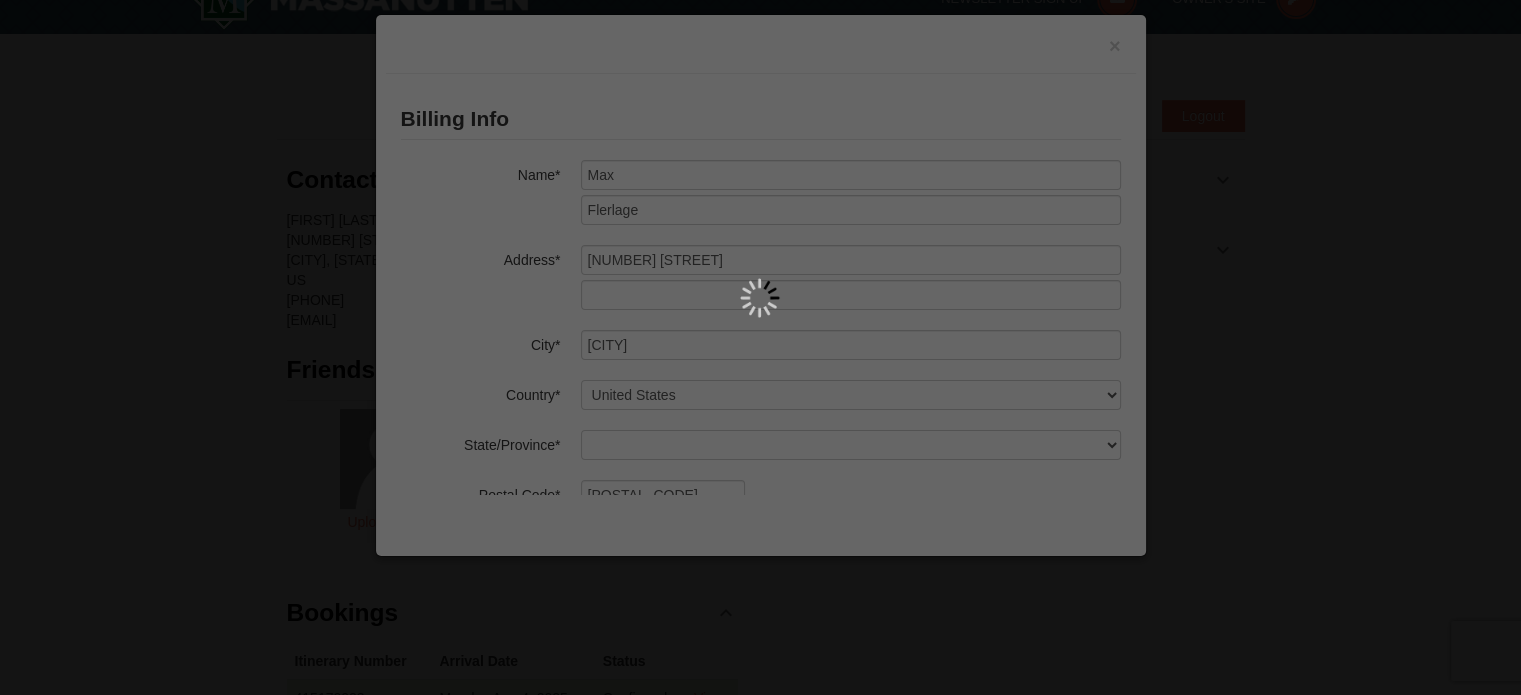 select on "MD" 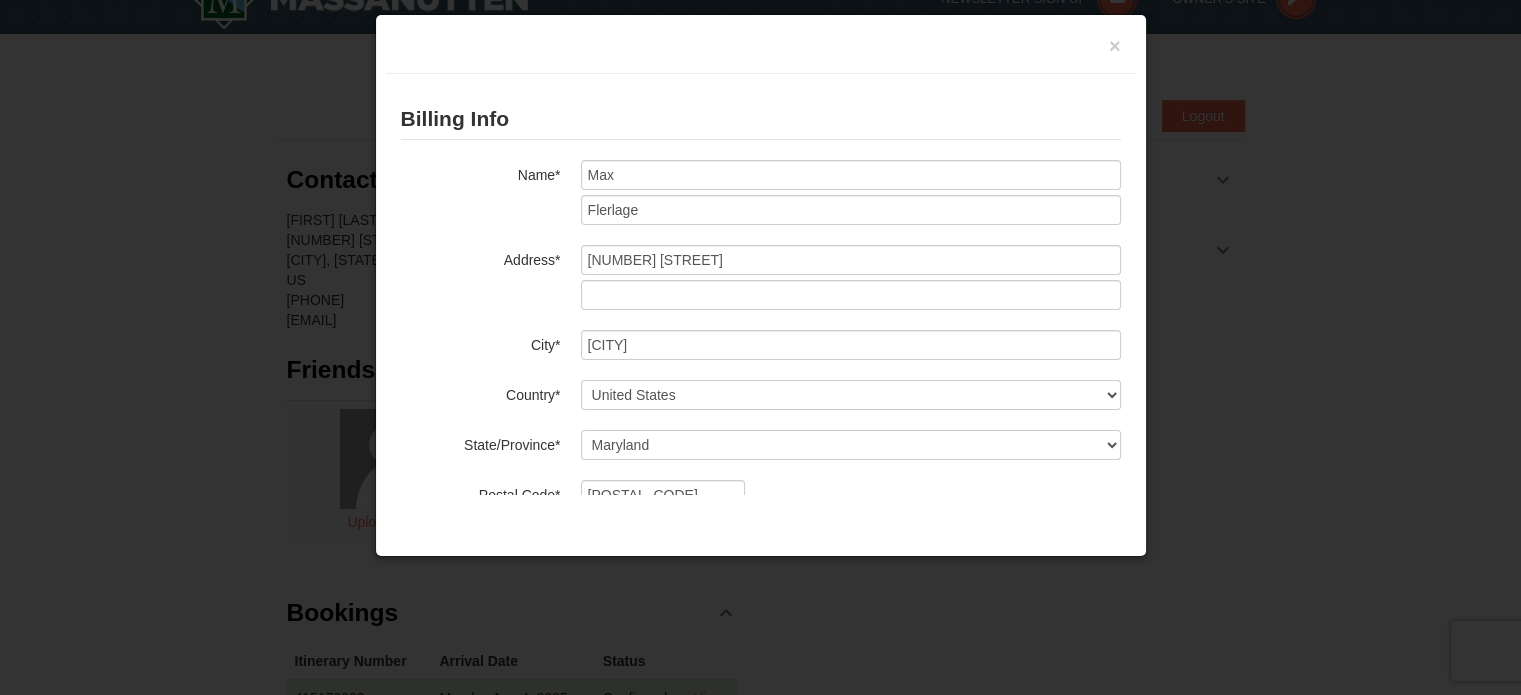 scroll, scrollTop: 187, scrollLeft: 0, axis: vertical 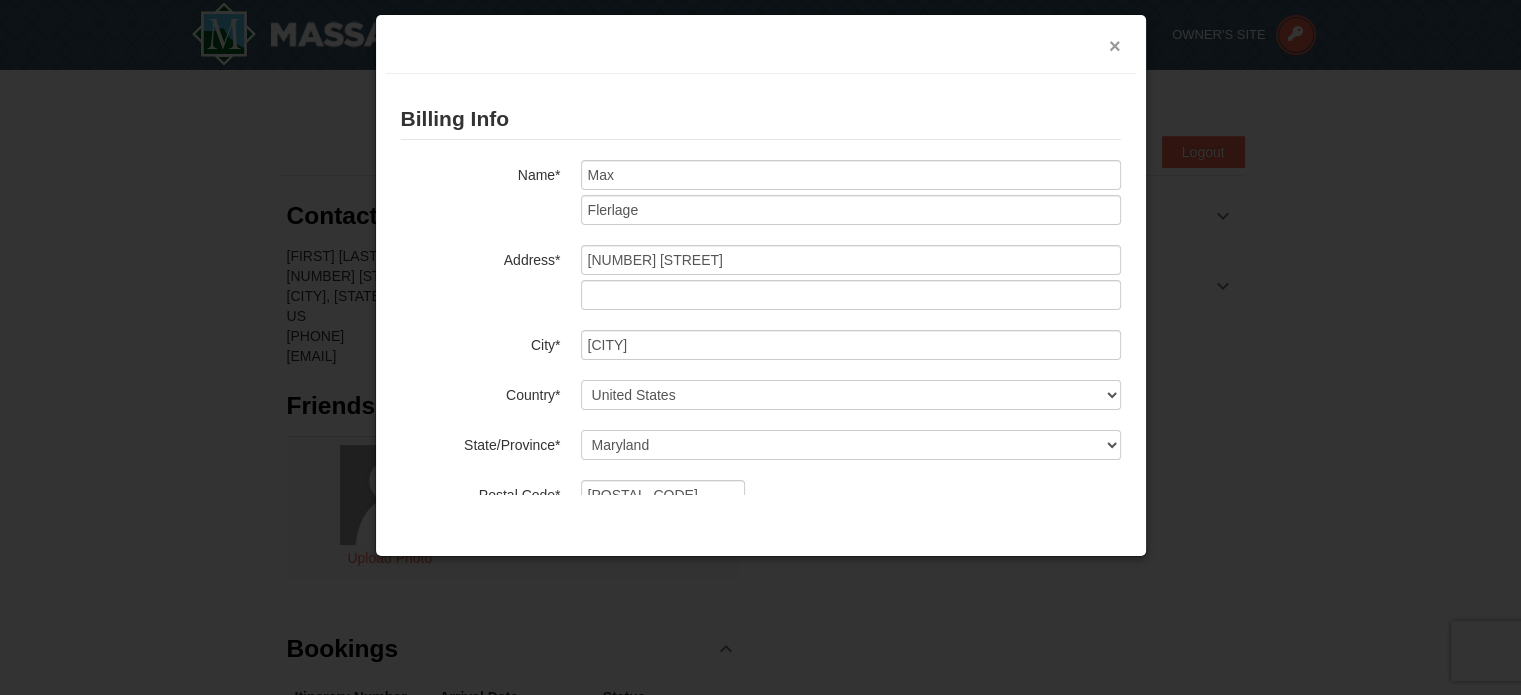 click on "×" at bounding box center (1115, 46) 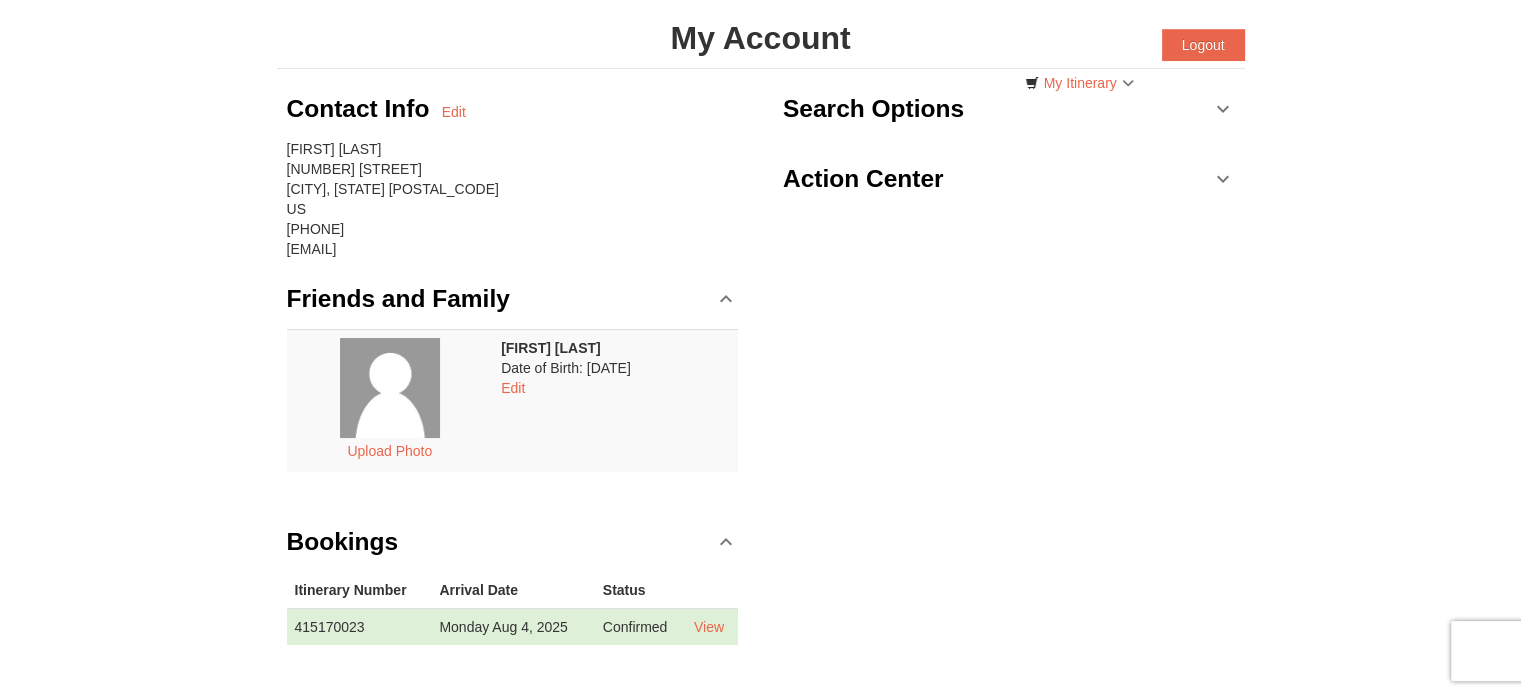 scroll, scrollTop: 0, scrollLeft: 0, axis: both 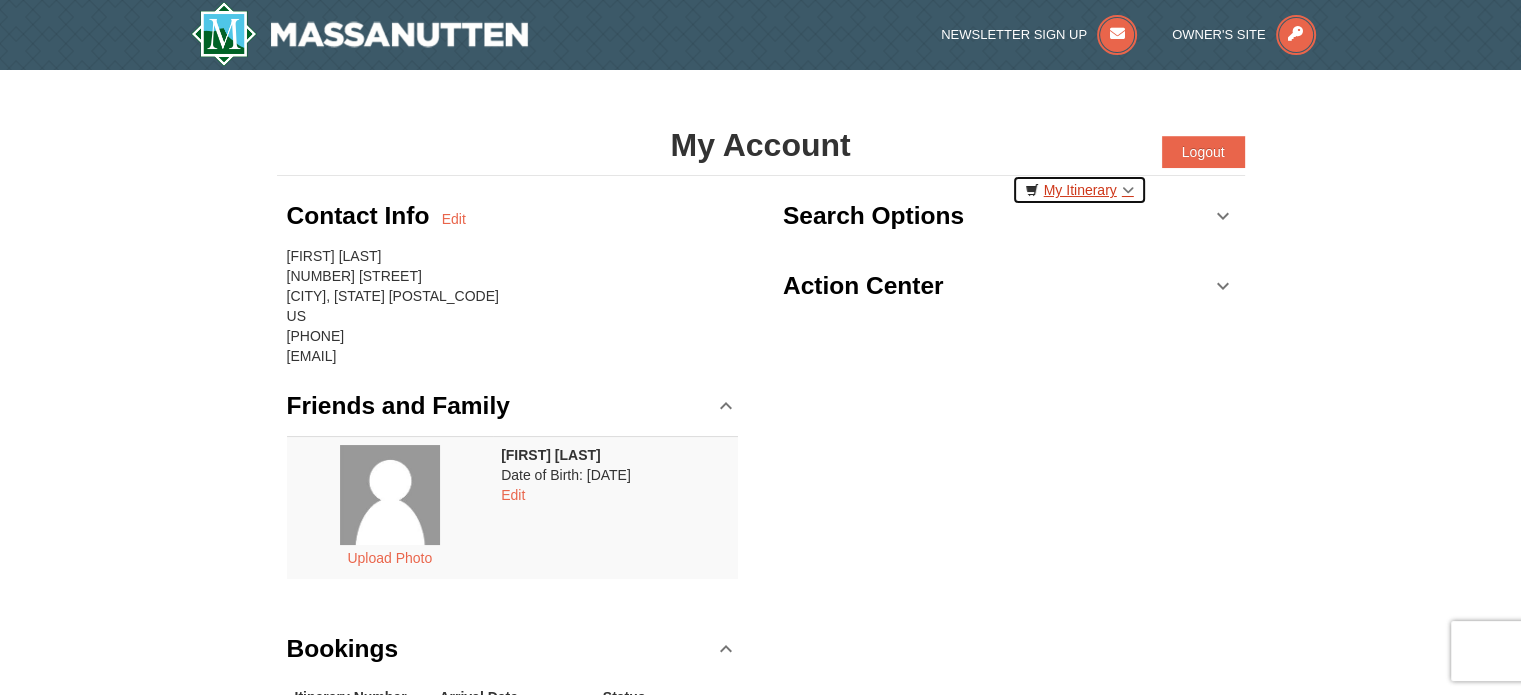 click on "My Itinerary" at bounding box center (1079, 190) 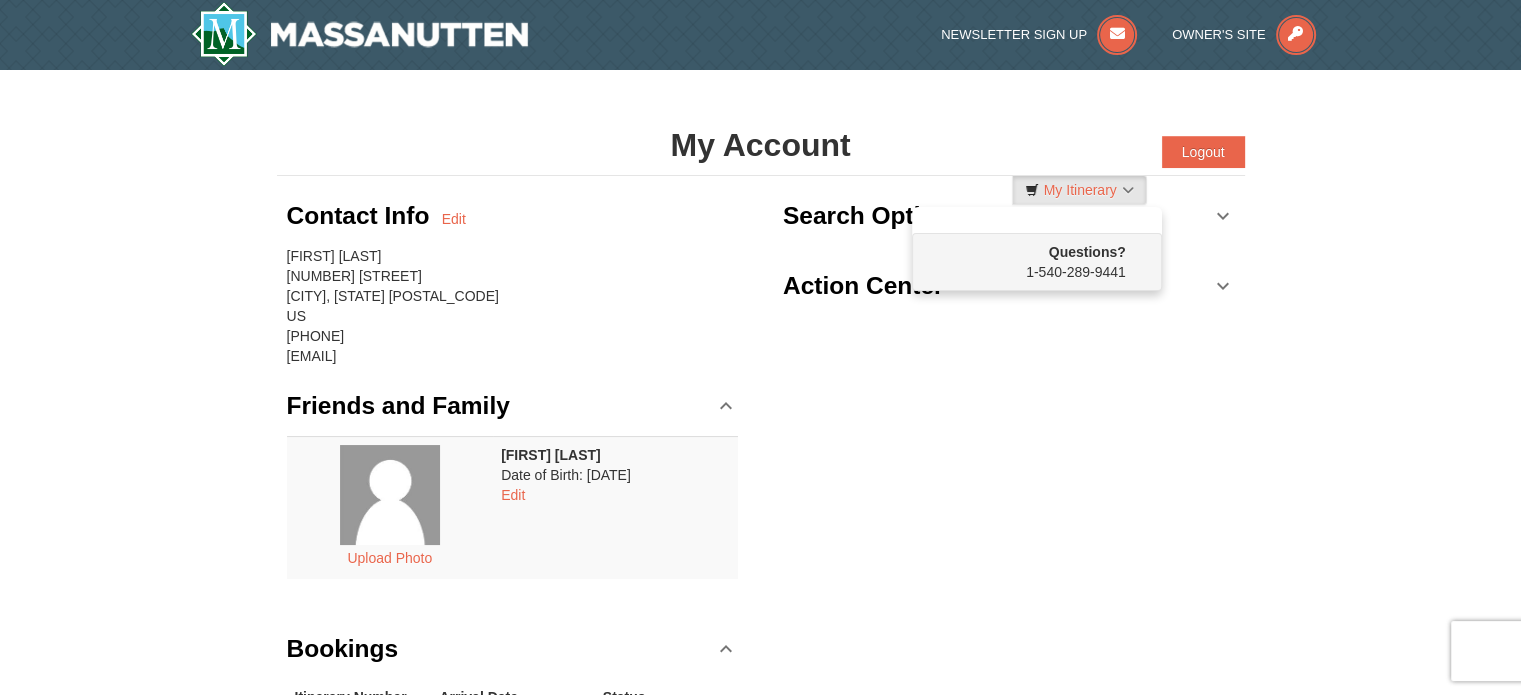 click on "Questions?  1-540-289-9441" at bounding box center [1026, 261] 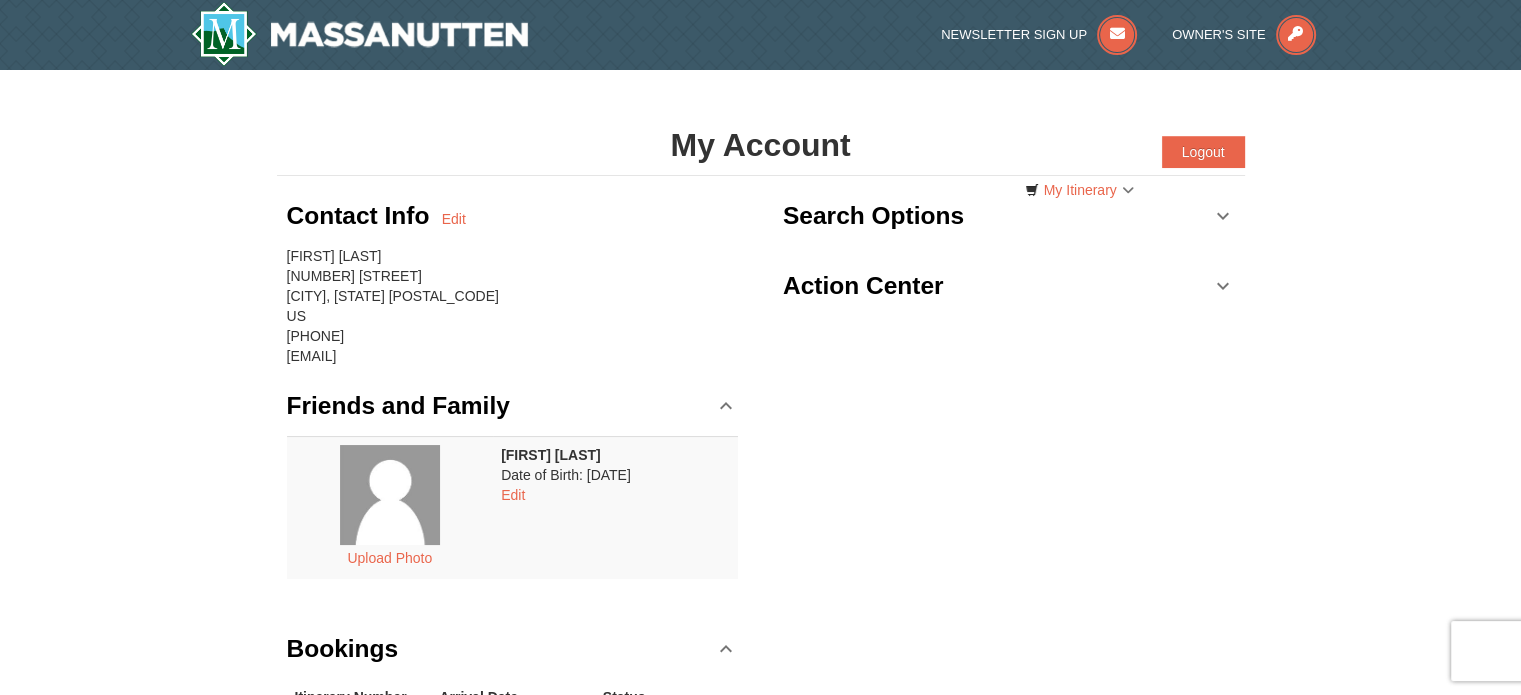 scroll, scrollTop: 456, scrollLeft: 0, axis: vertical 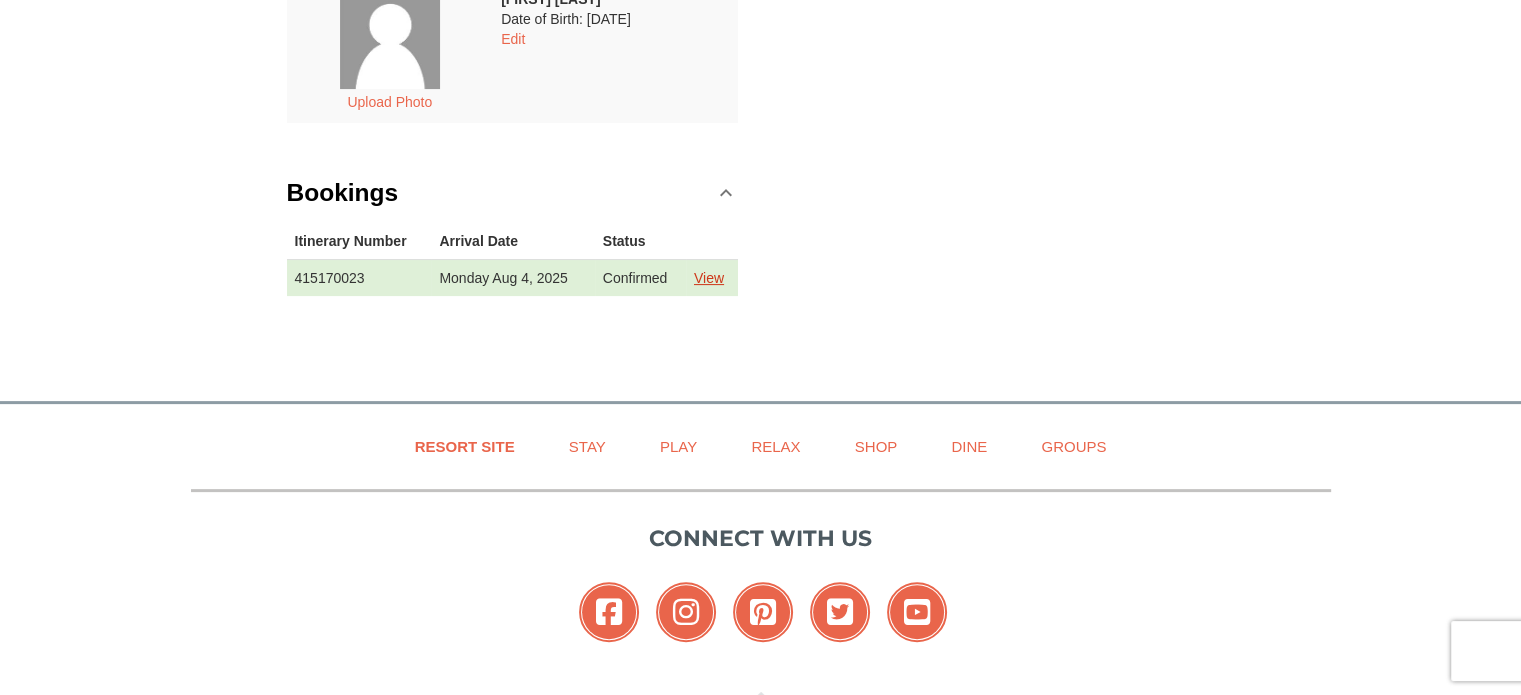 click on "View" at bounding box center [709, 278] 